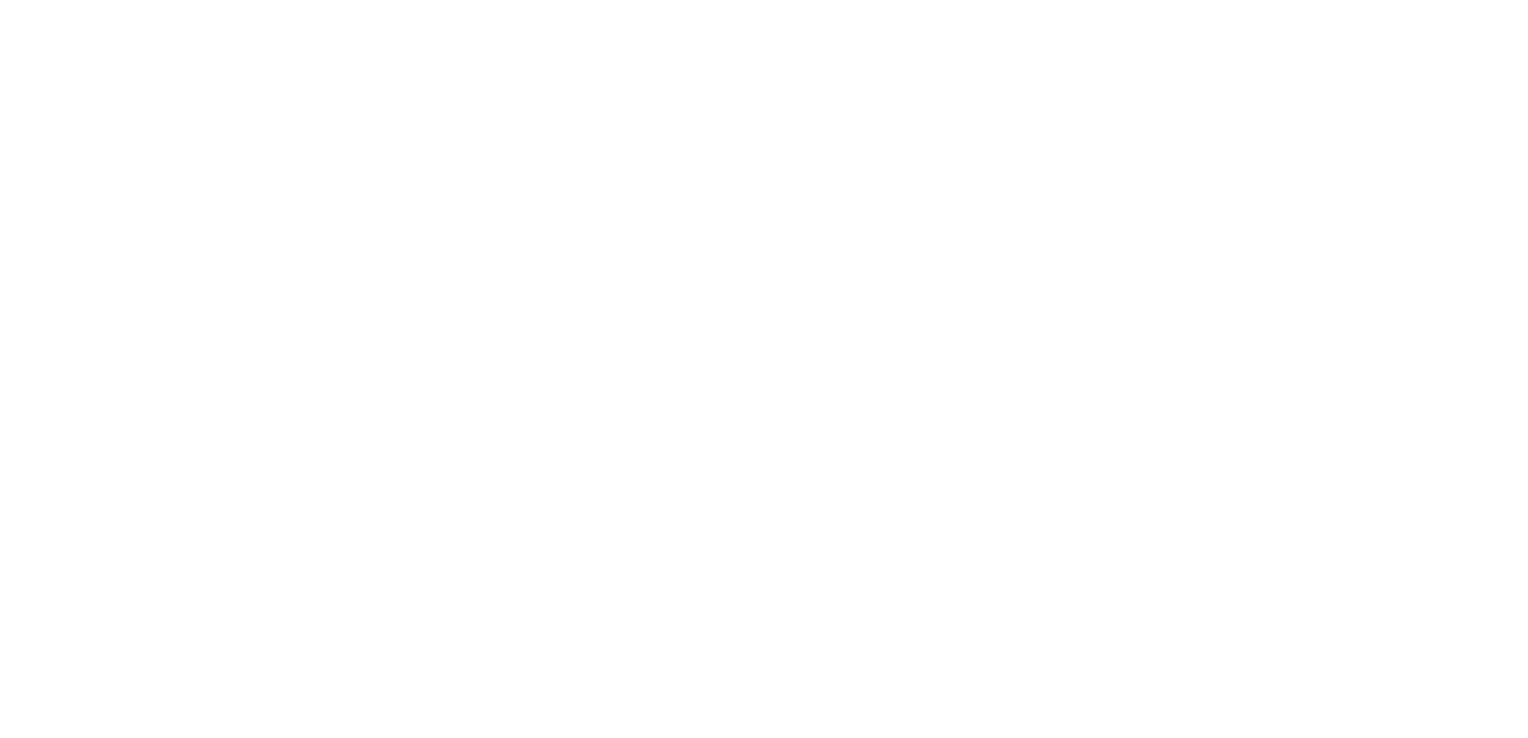 scroll, scrollTop: 0, scrollLeft: 0, axis: both 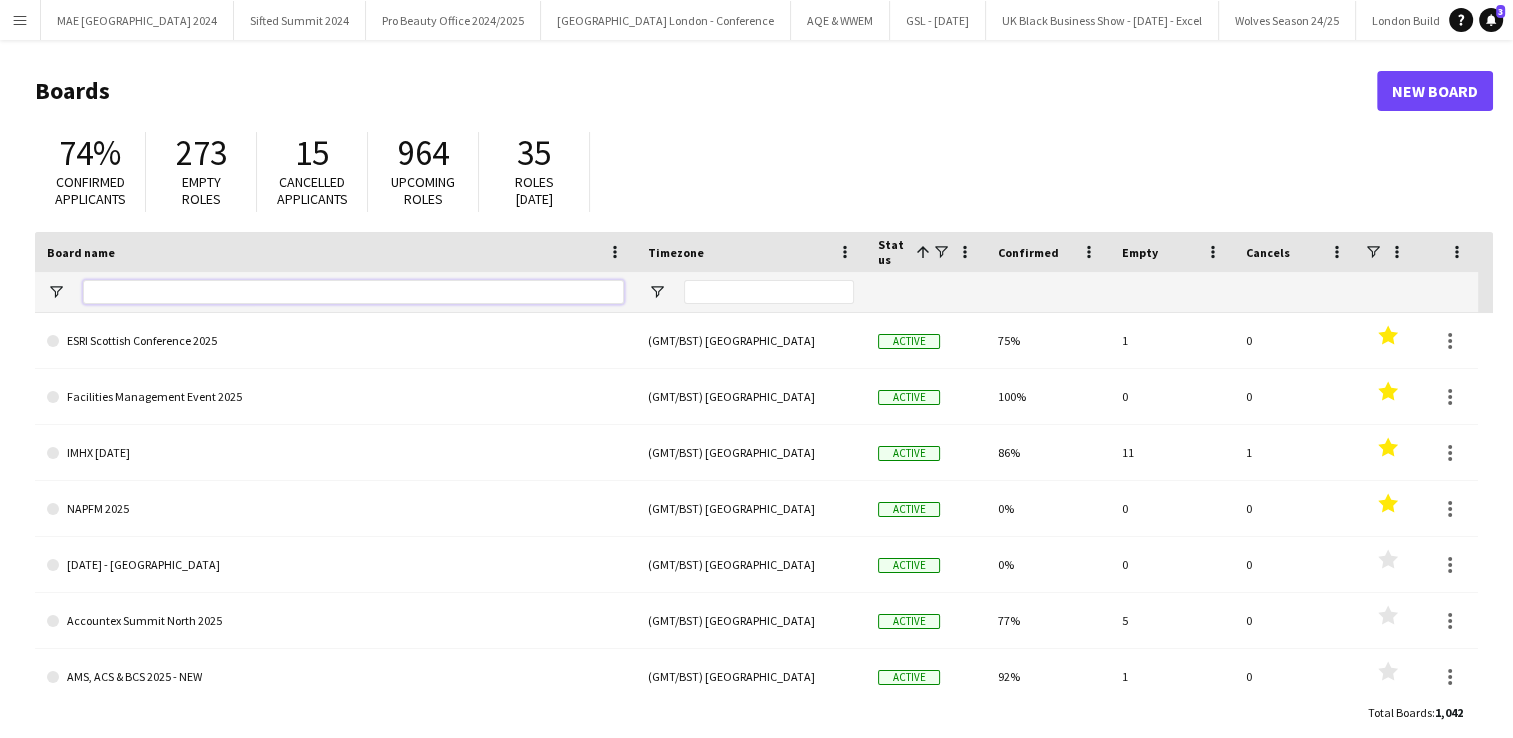 click at bounding box center (353, 292) 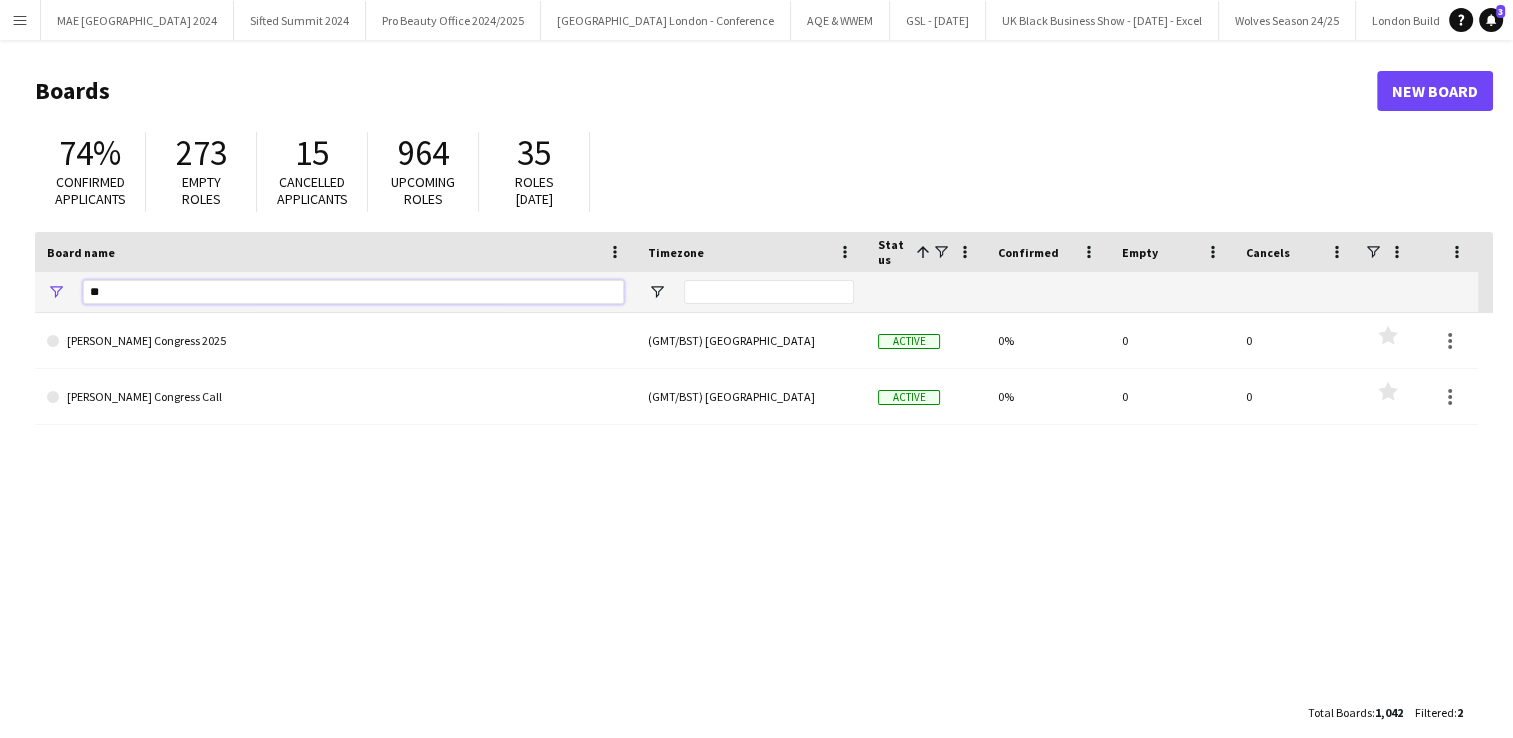 type on "*" 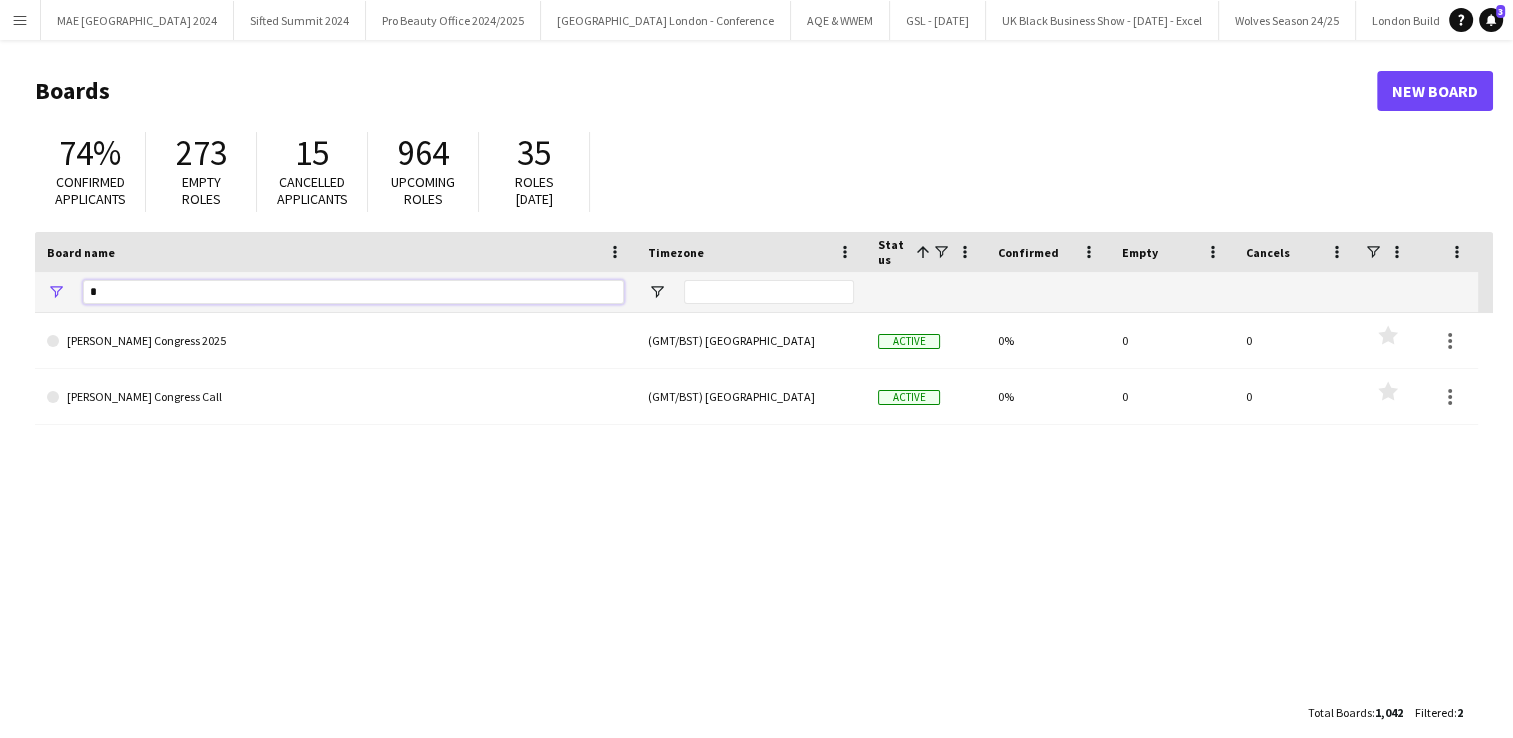 type 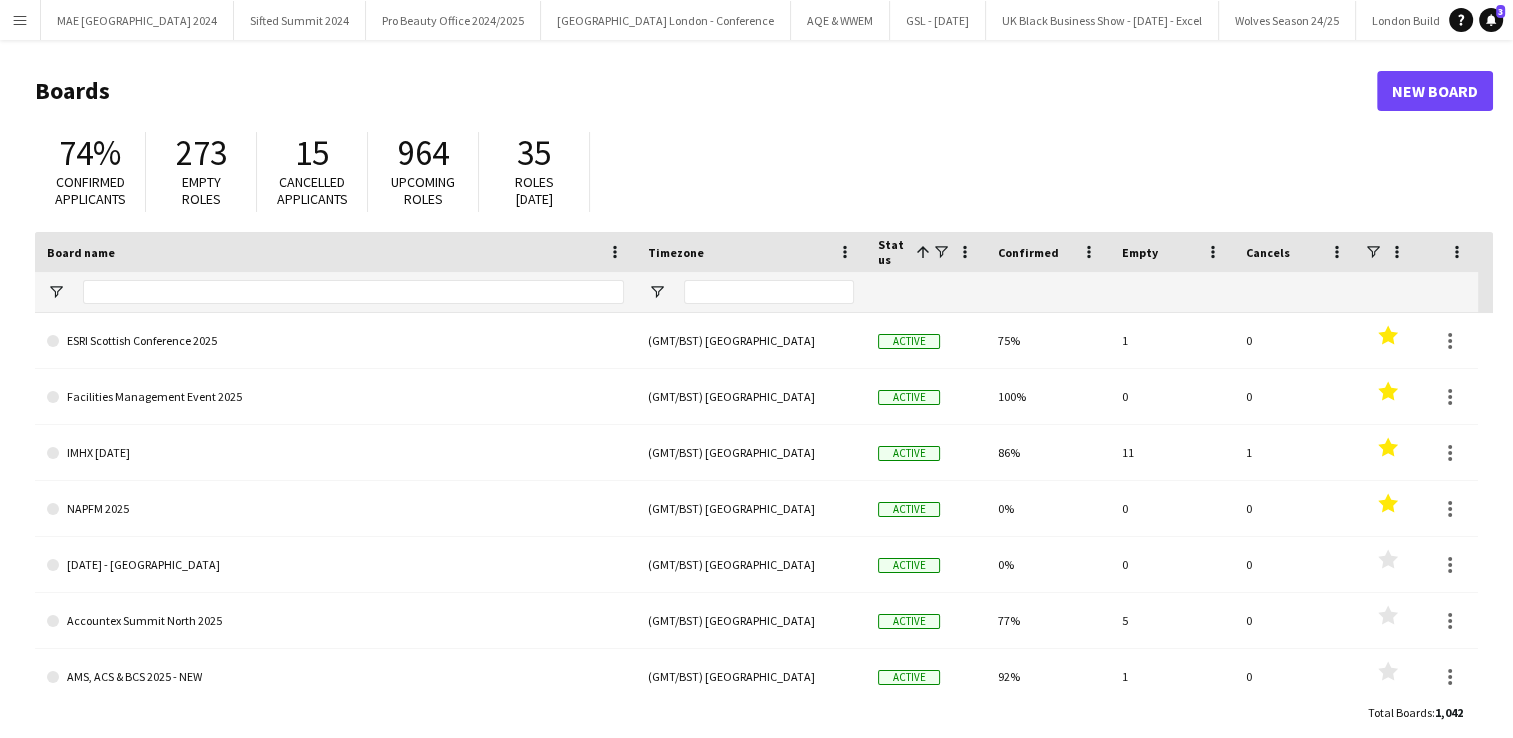 click on "Menu" at bounding box center [20, 20] 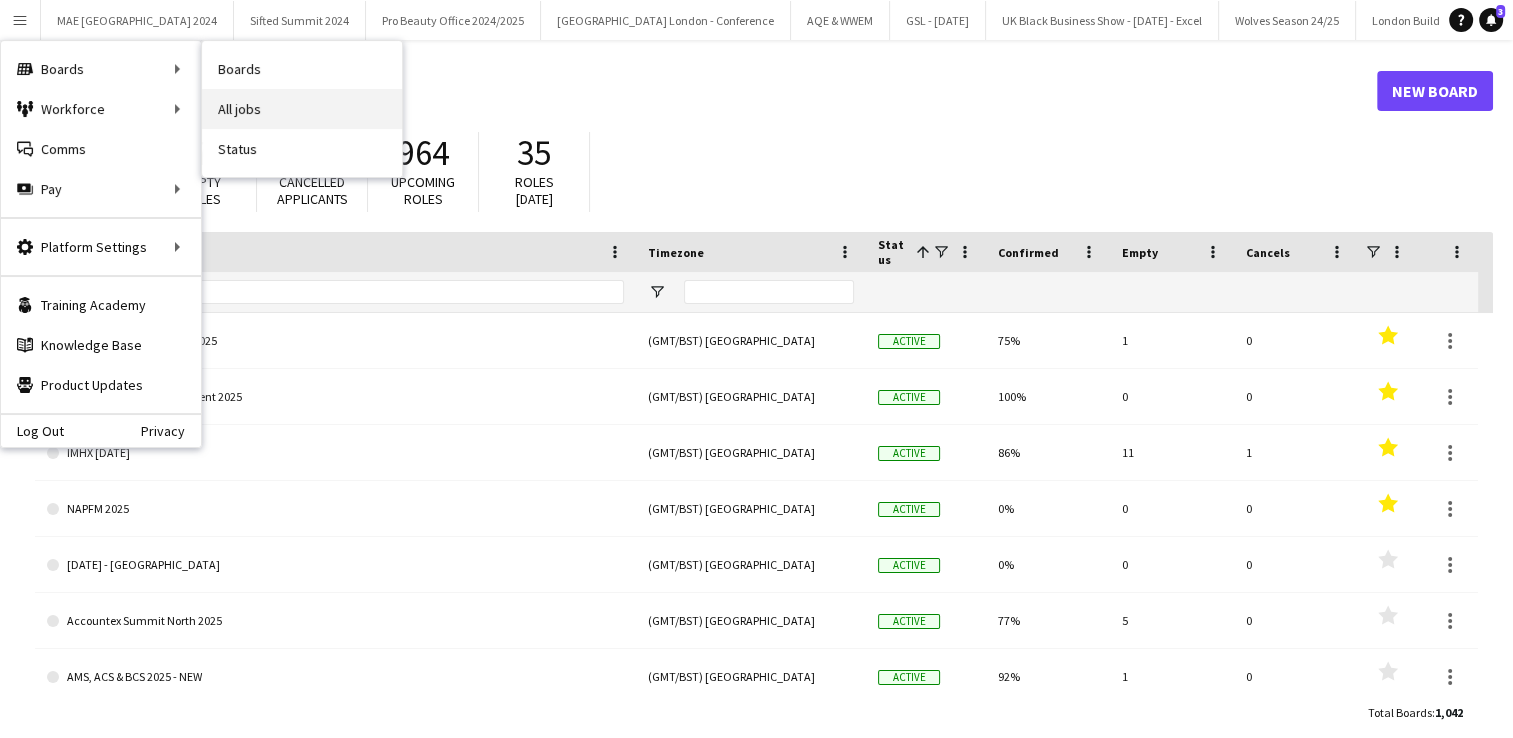 click on "All jobs" at bounding box center [302, 109] 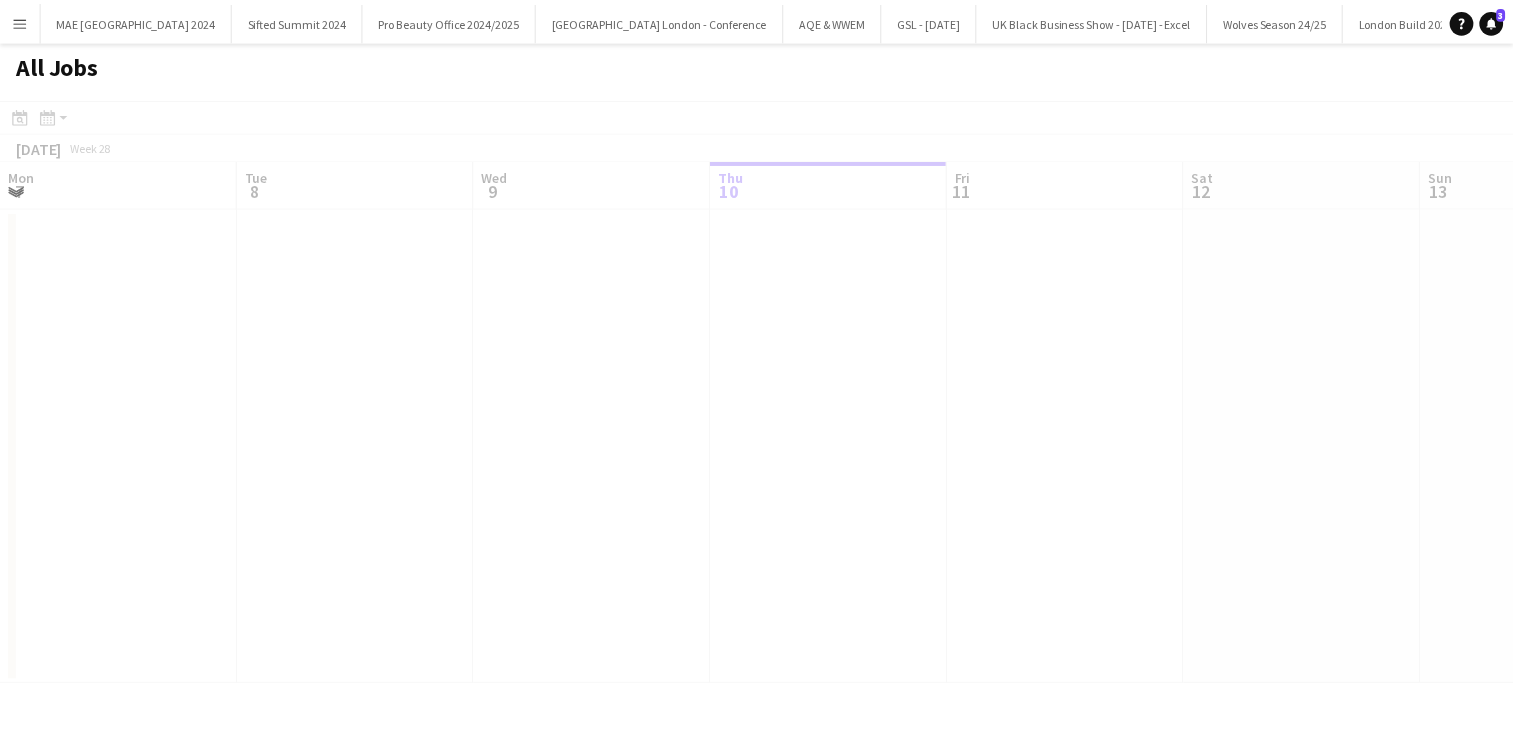 scroll, scrollTop: 0, scrollLeft: 478, axis: horizontal 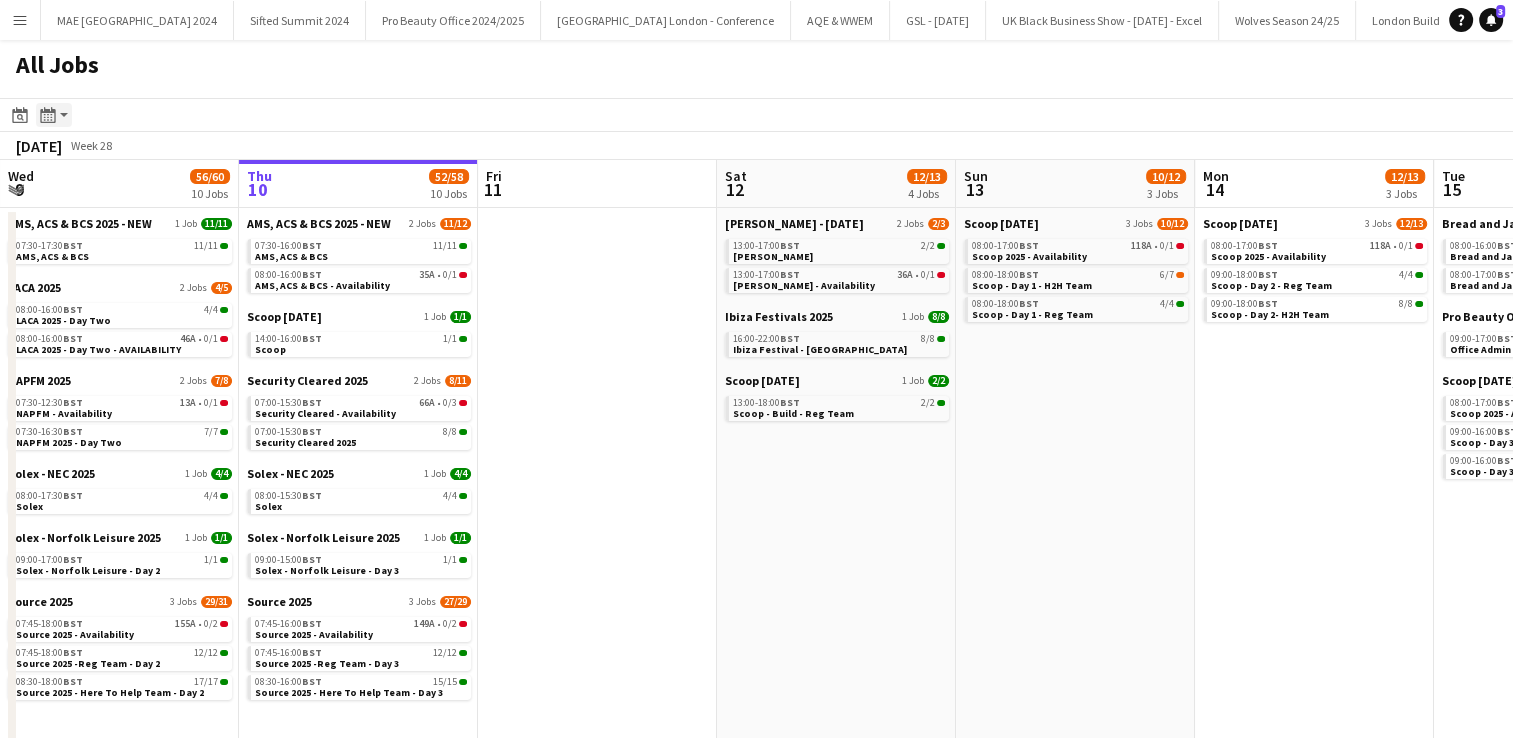 click on "Month view / Day view" 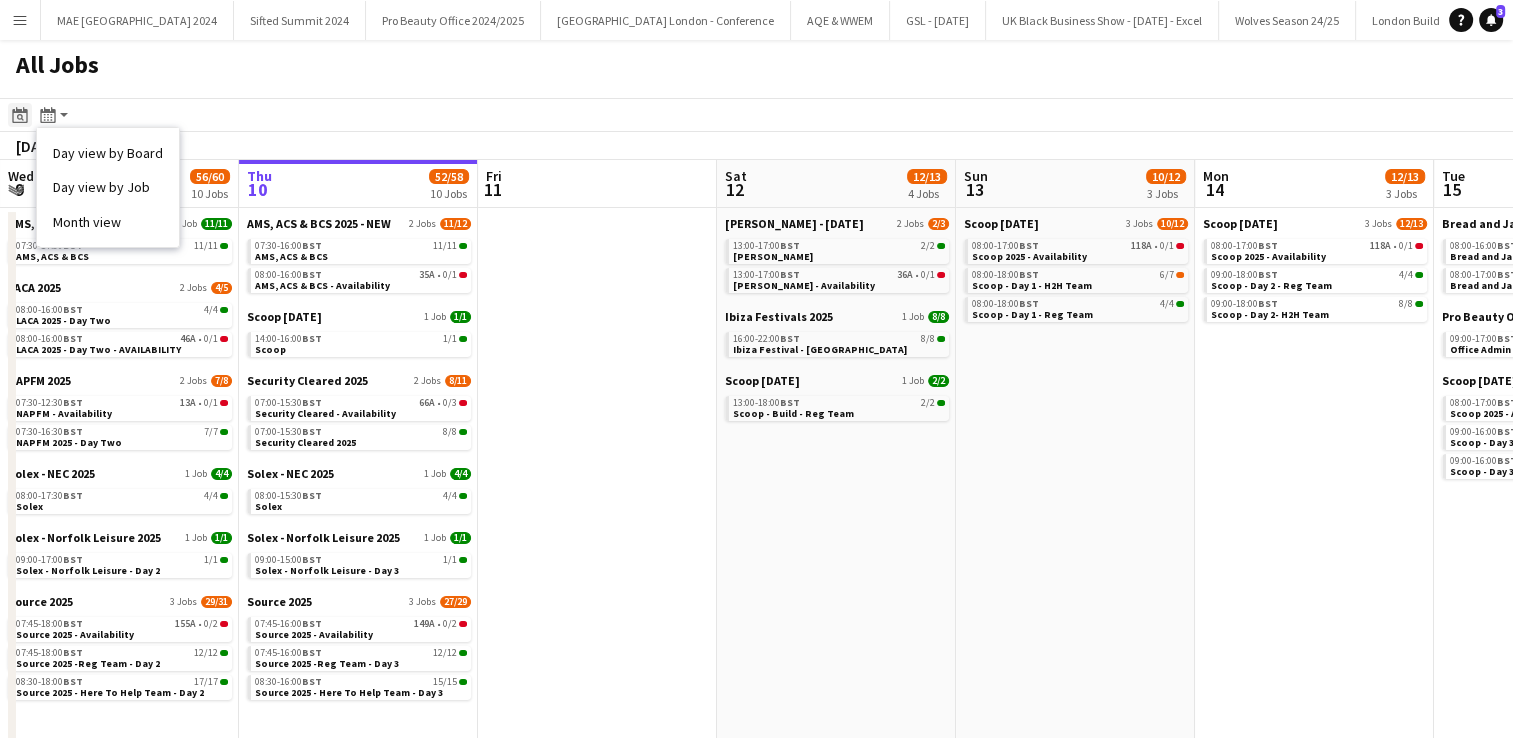 click 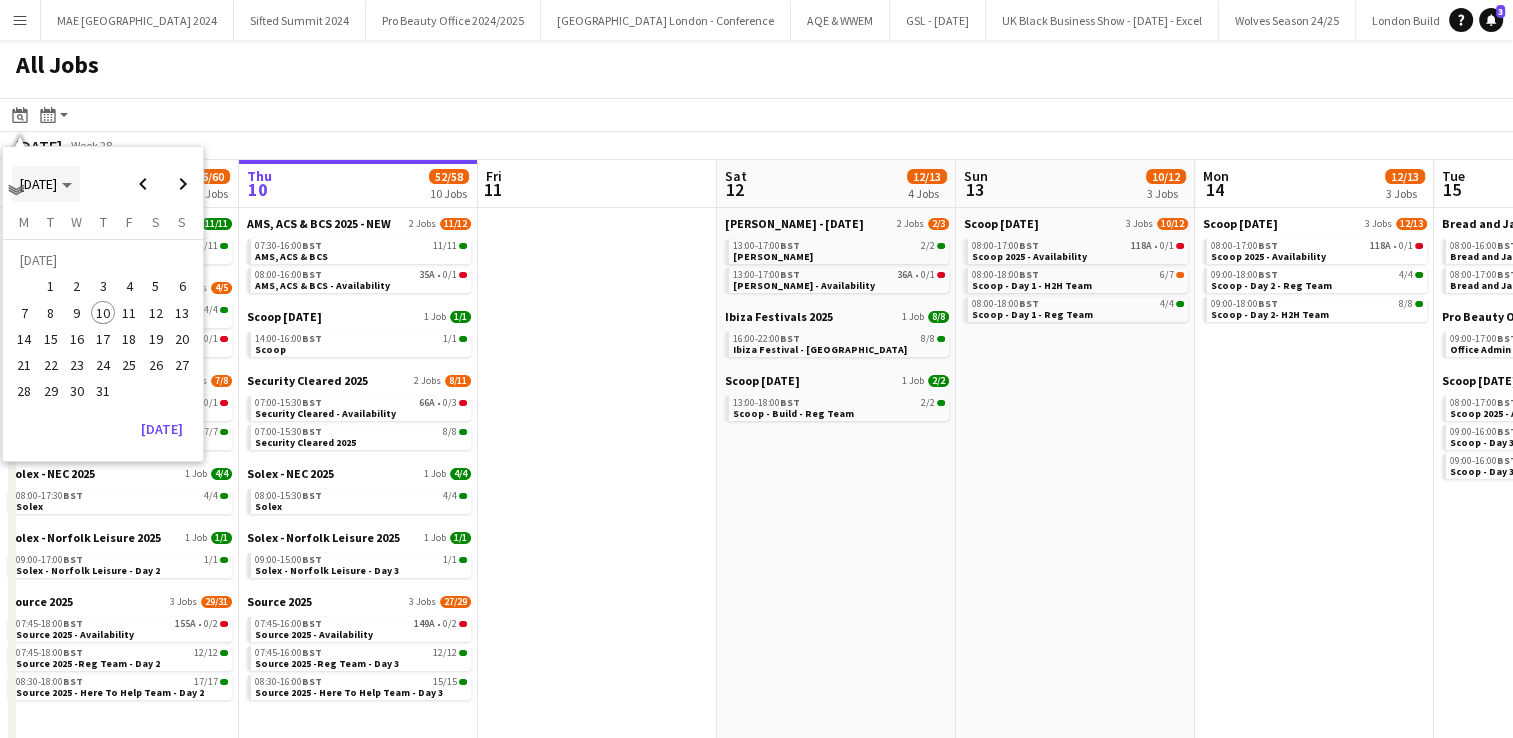 click on "[DATE]" at bounding box center (38, 184) 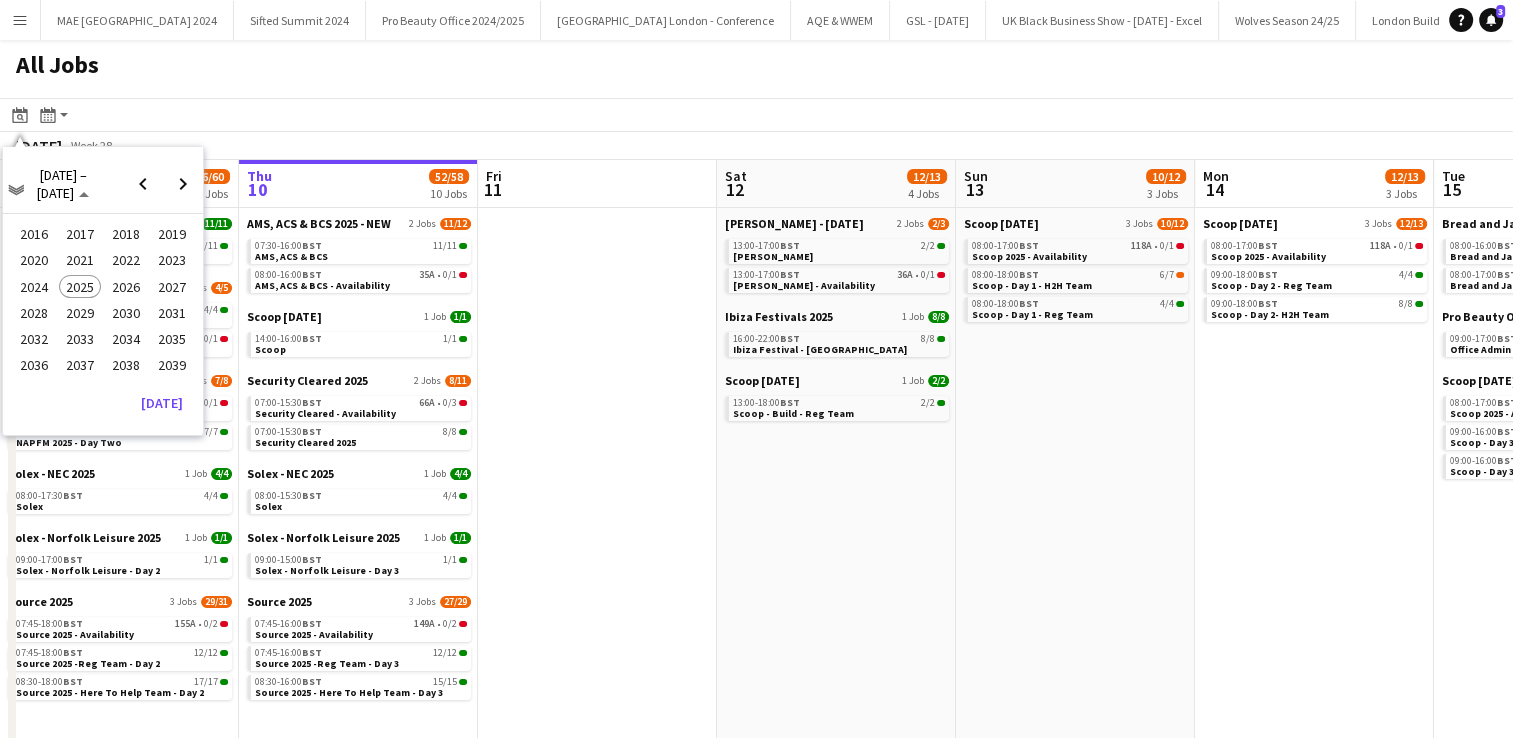 click on "2024" at bounding box center [33, 287] 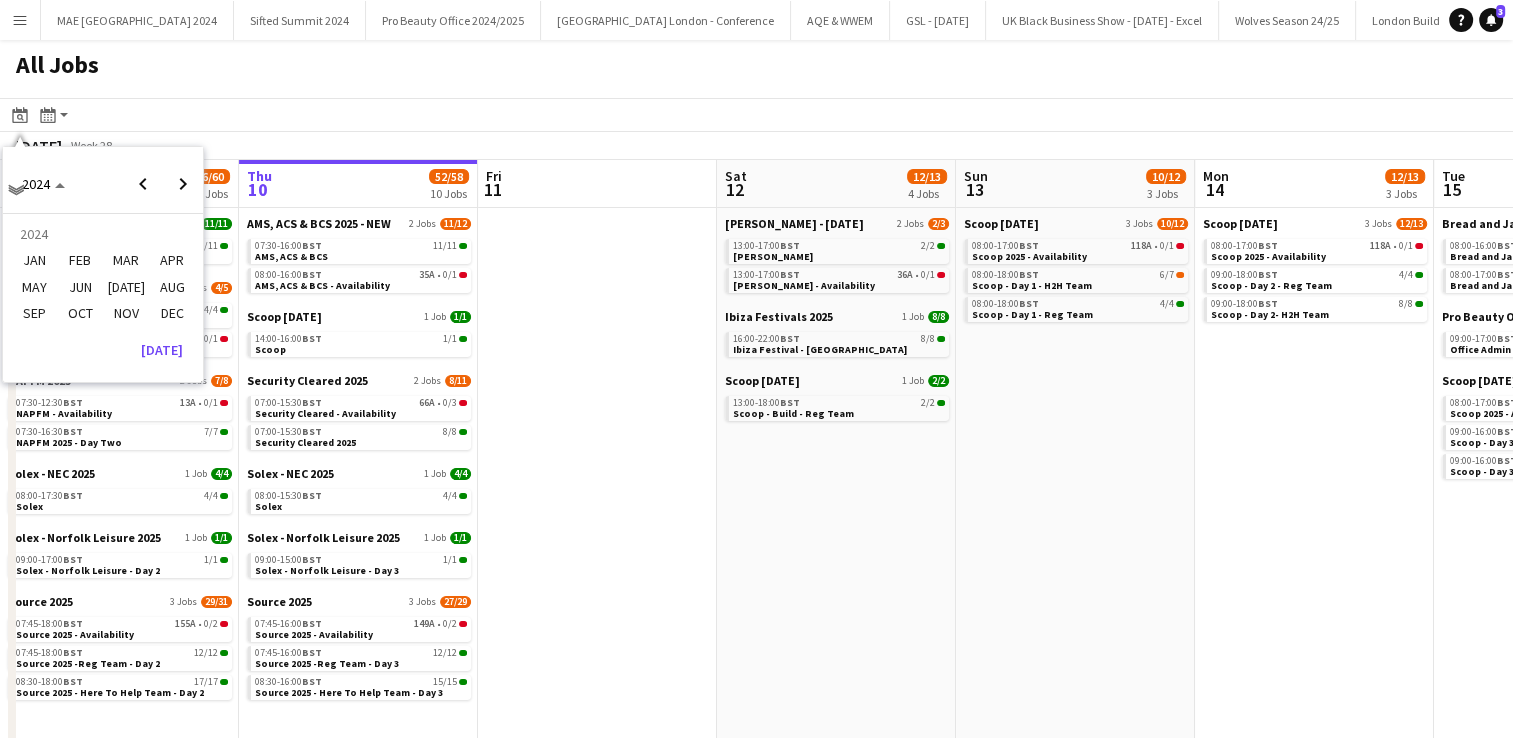 click on "NOV" at bounding box center [125, 313] 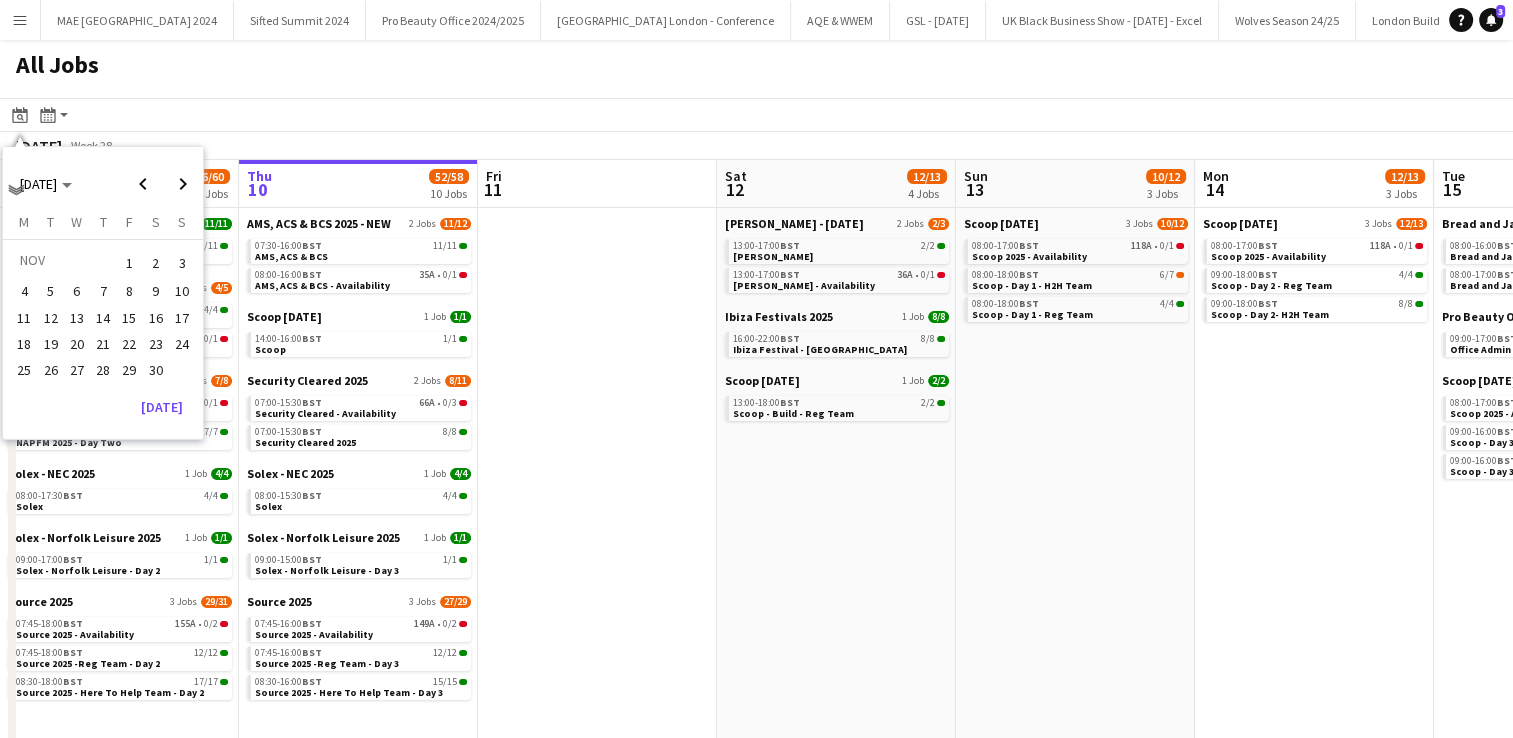 click on "21" at bounding box center (103, 344) 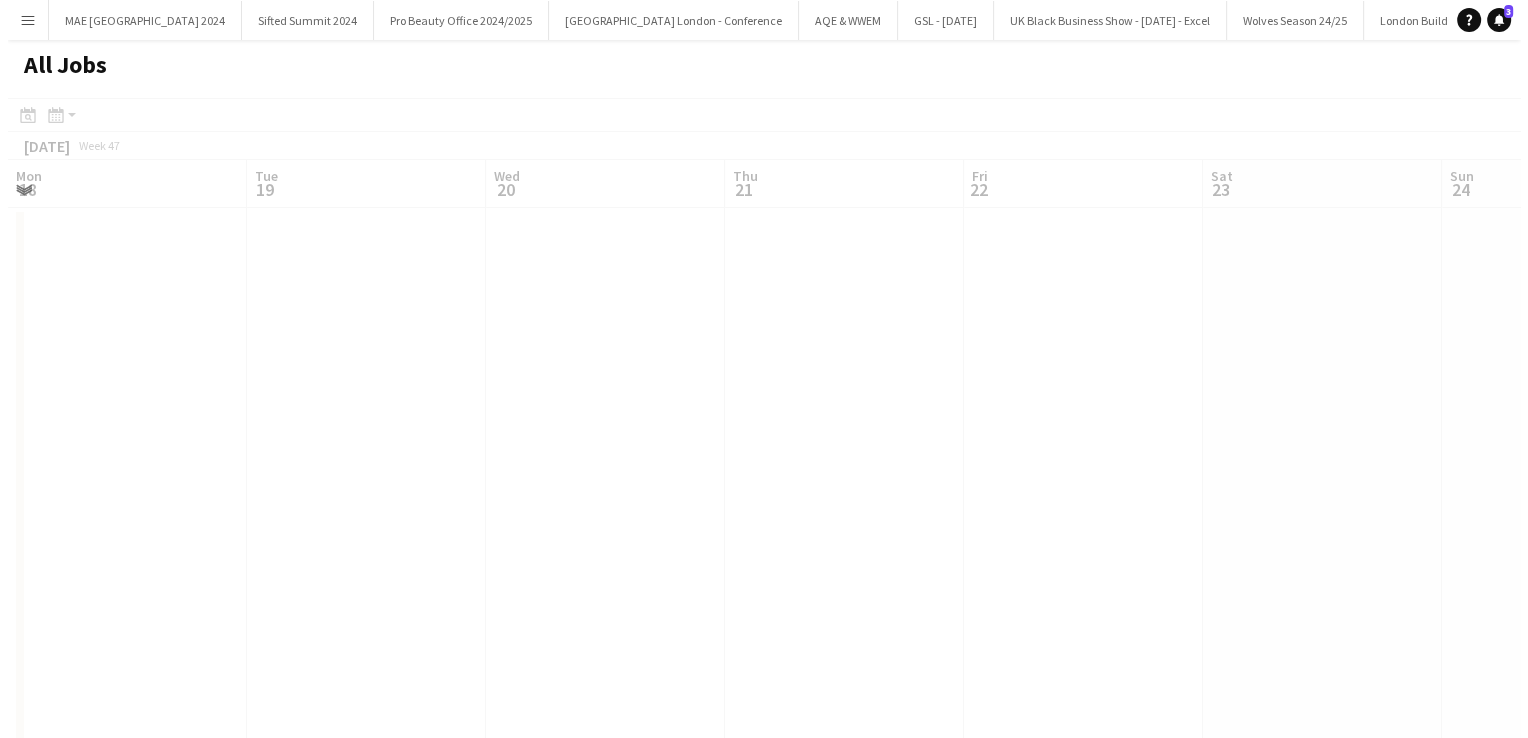 scroll, scrollTop: 0, scrollLeft: 688, axis: horizontal 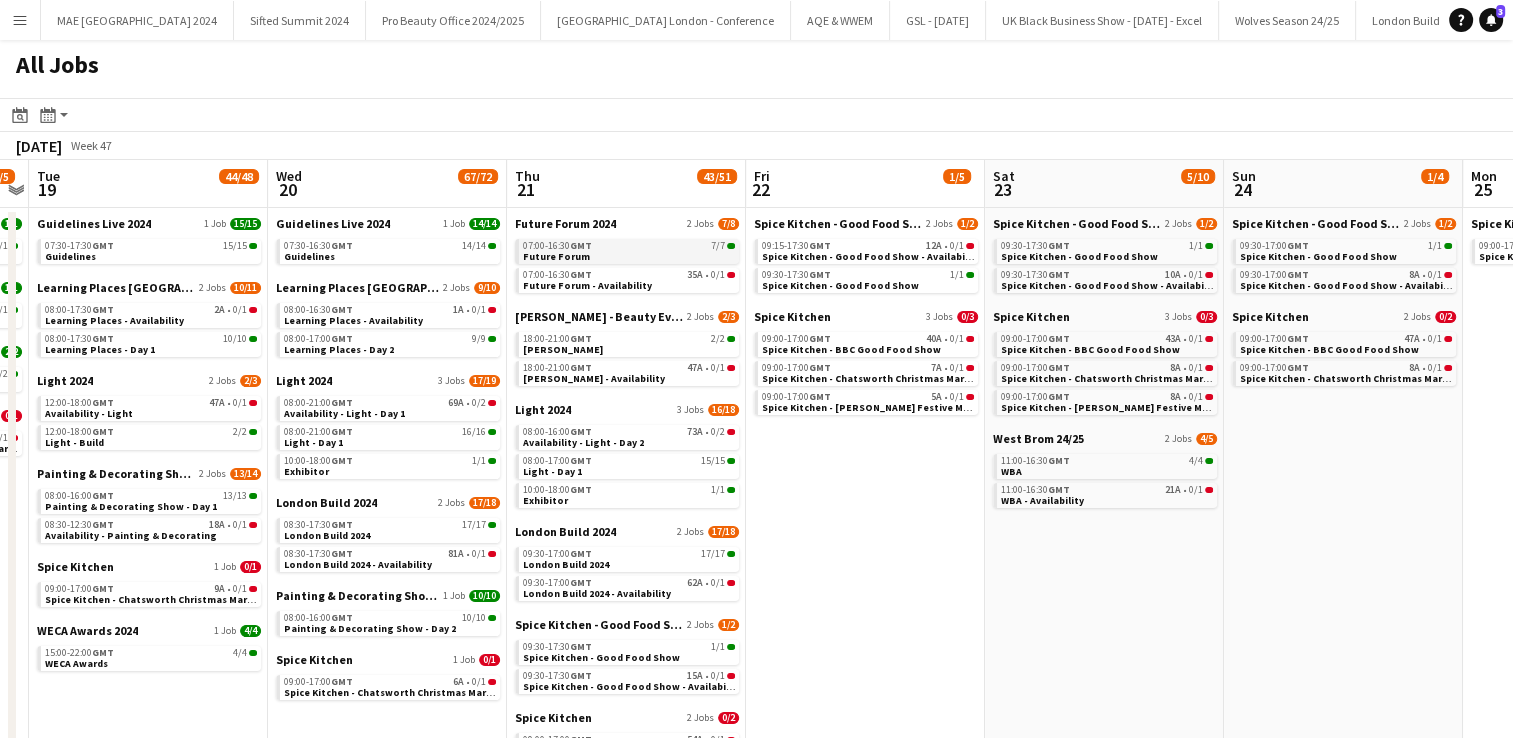 click on "07:00-16:30    GMT" at bounding box center (557, 246) 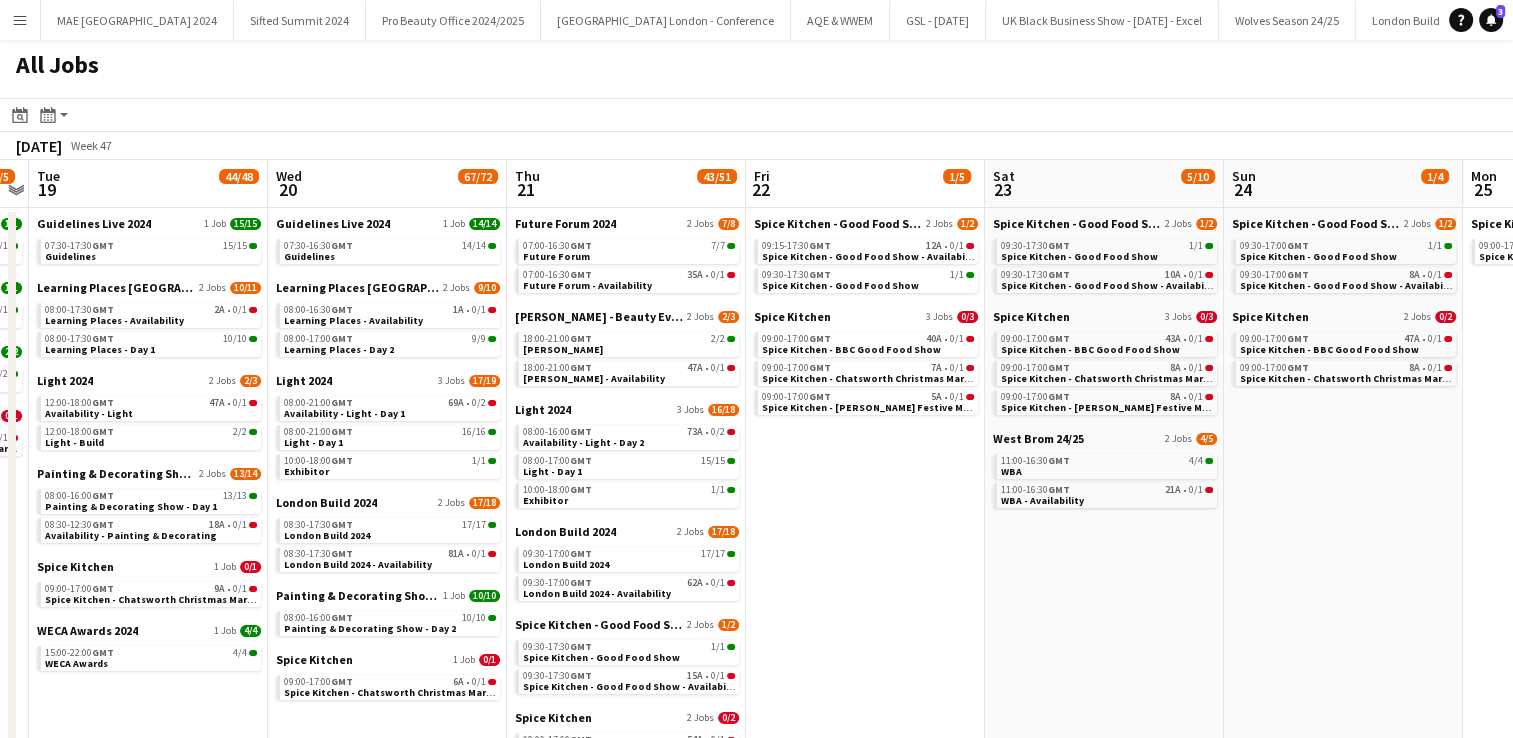 click on "Menu" at bounding box center [20, 20] 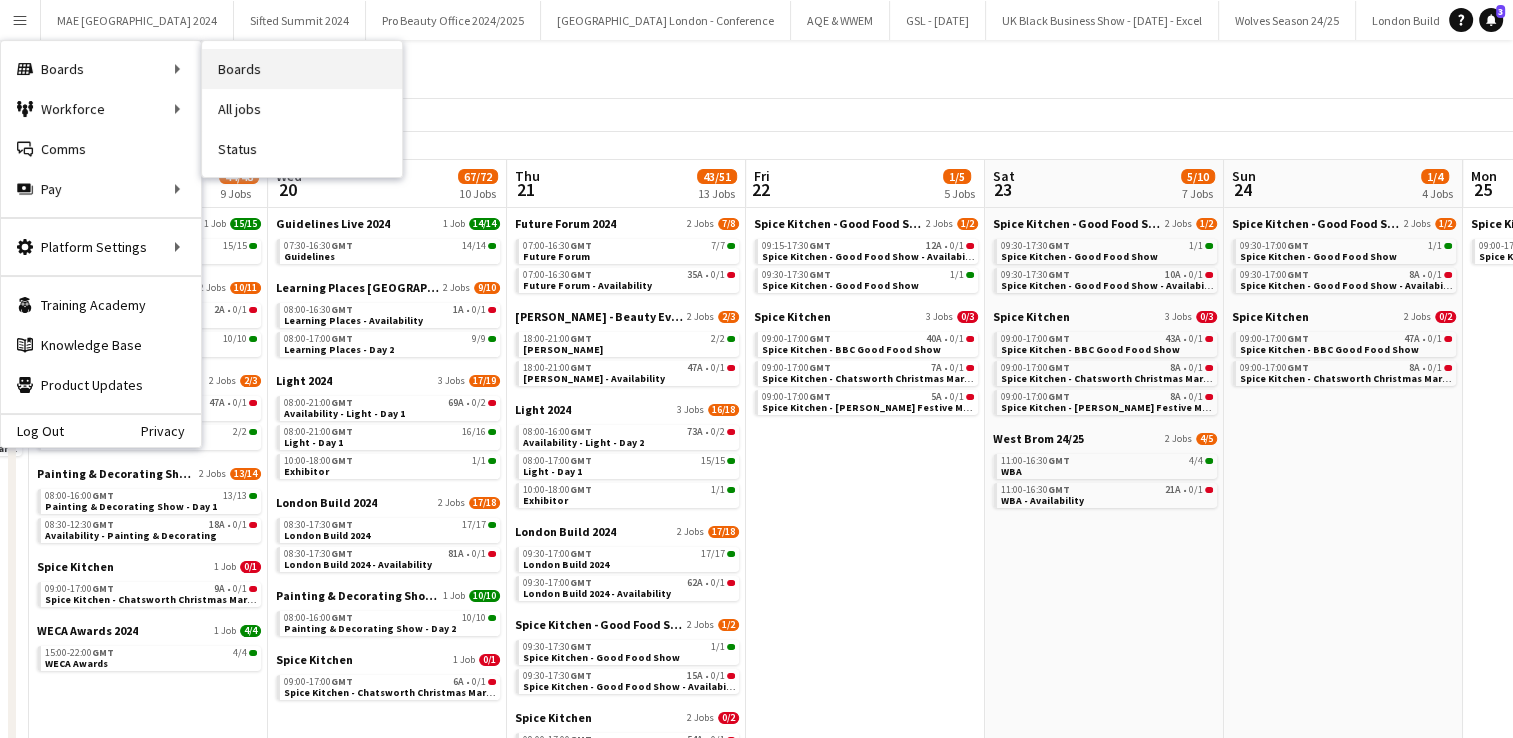 click on "Boards" at bounding box center (302, 69) 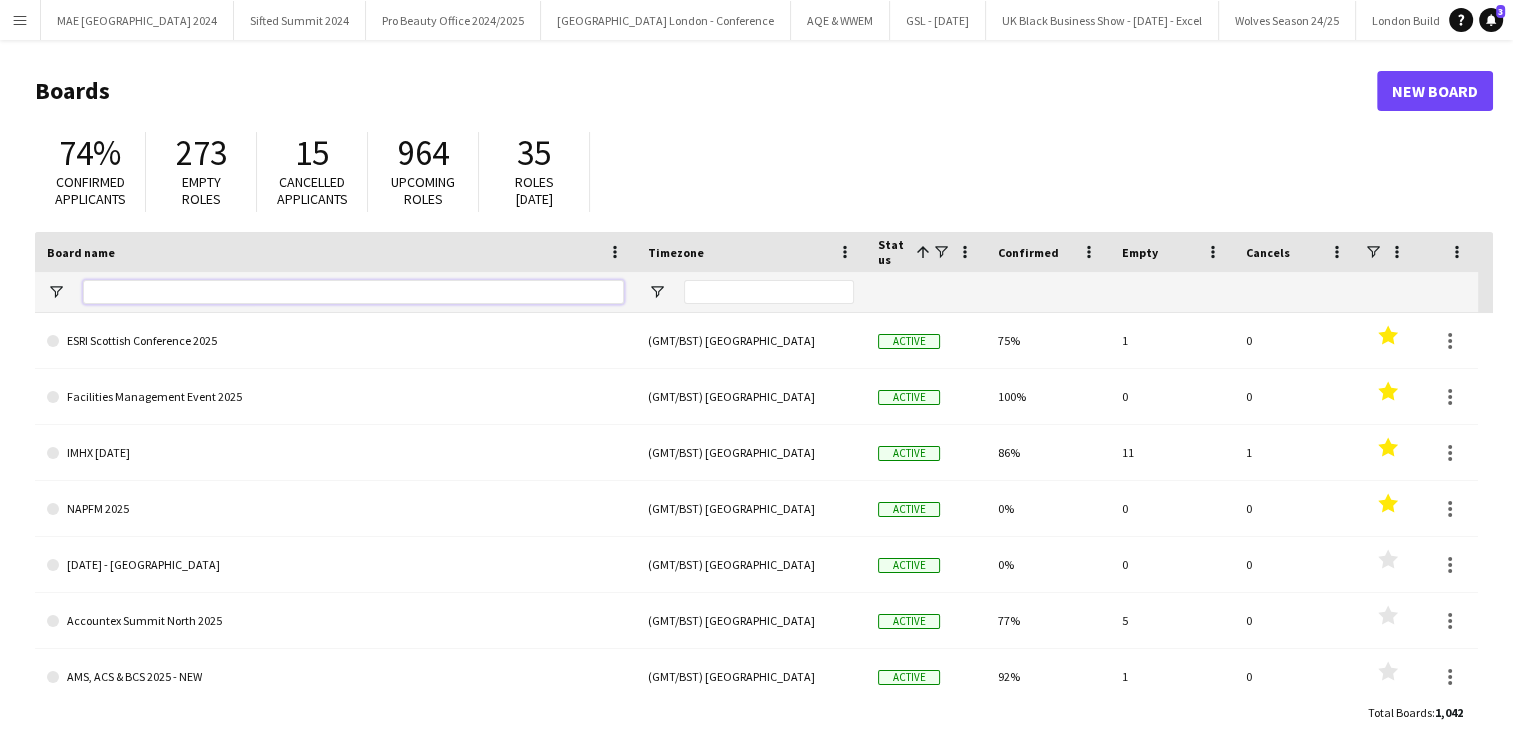 click at bounding box center (353, 292) 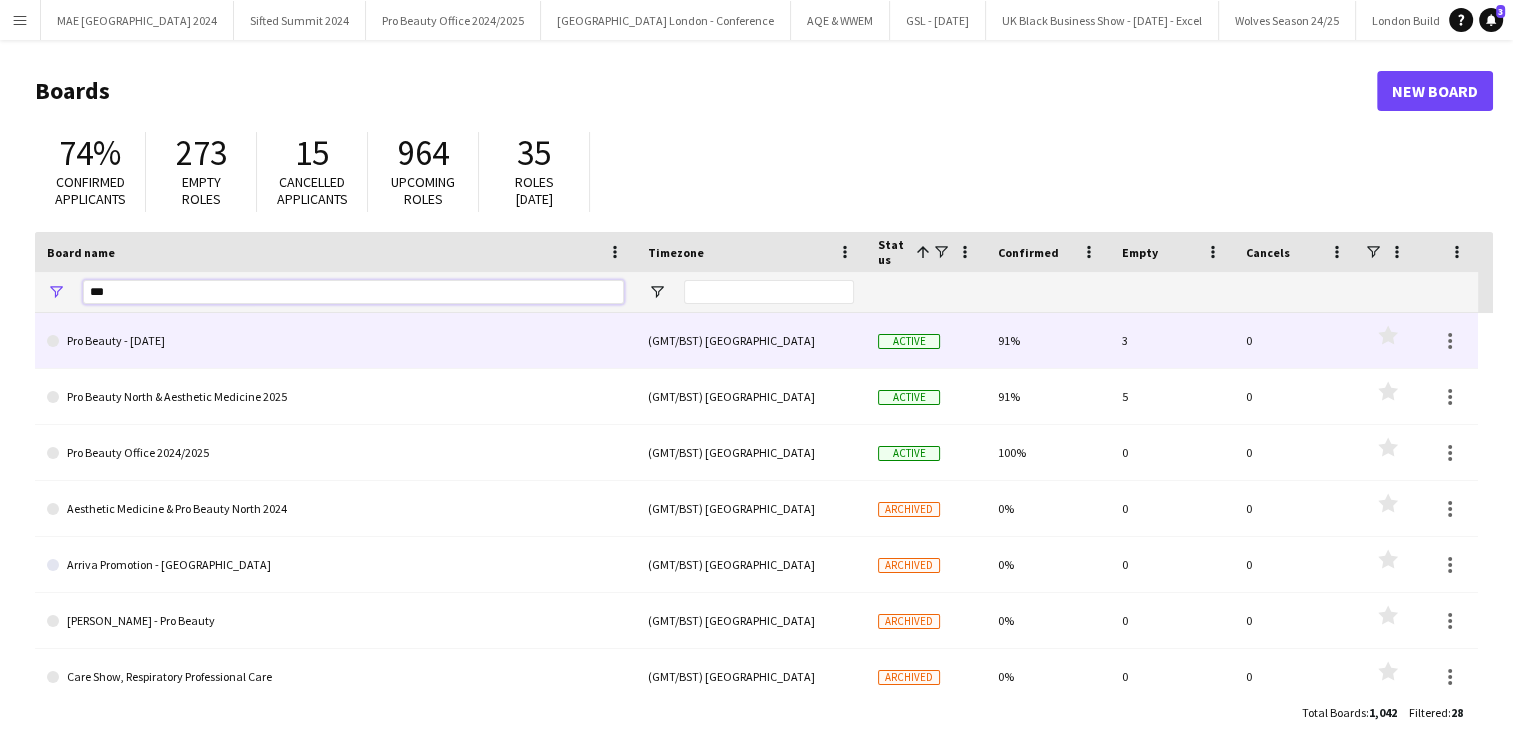type on "***" 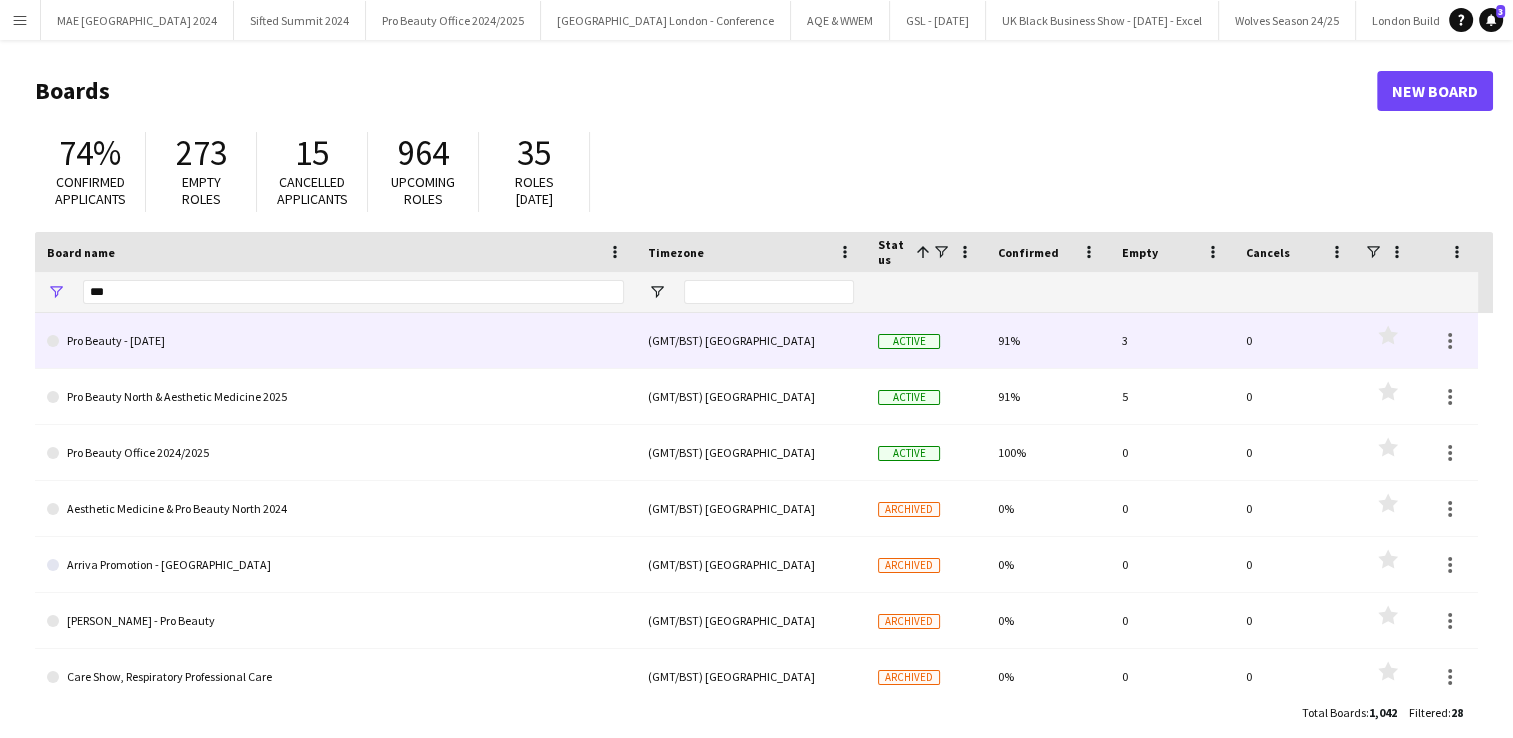 click on "Pro Beauty - [DATE]" 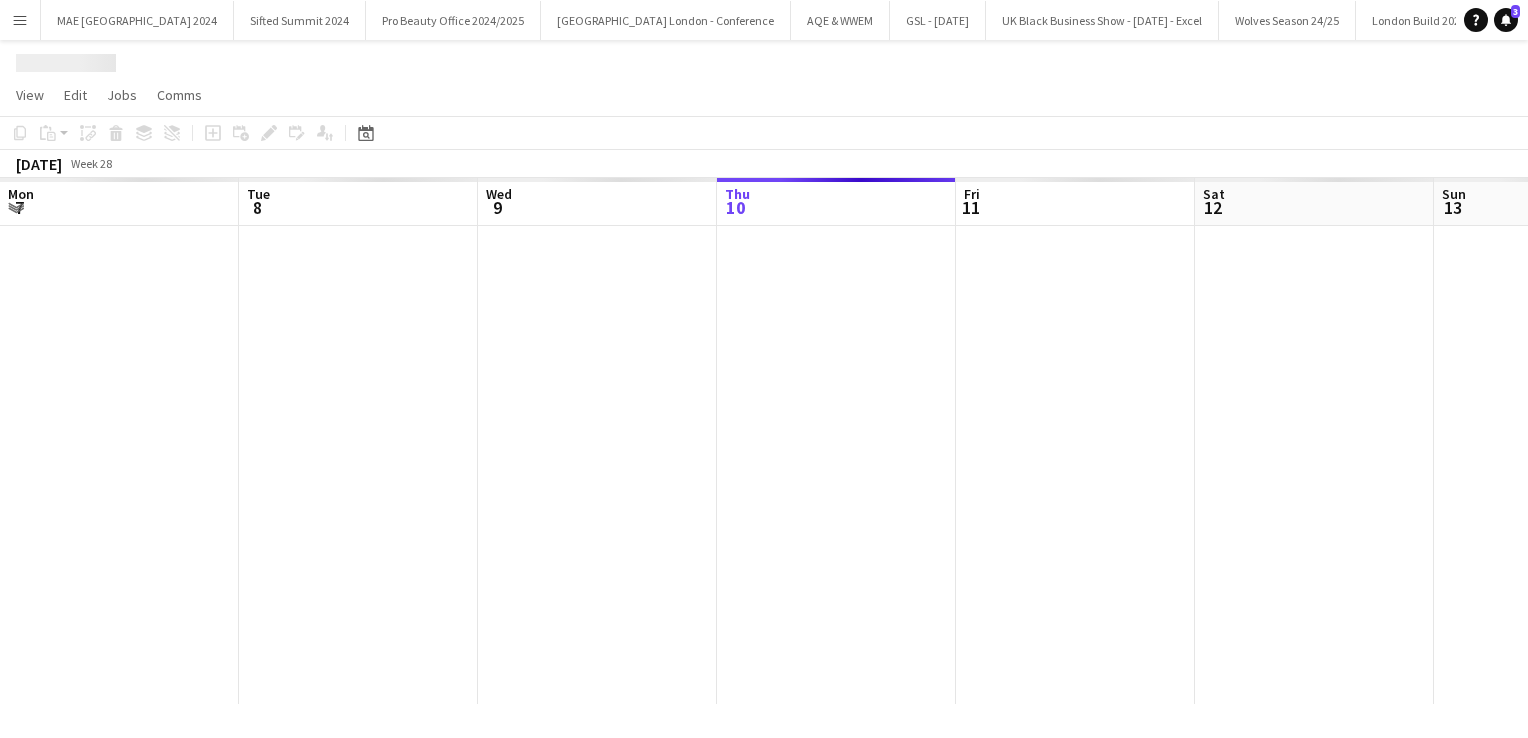 scroll, scrollTop: 0, scrollLeft: 478, axis: horizontal 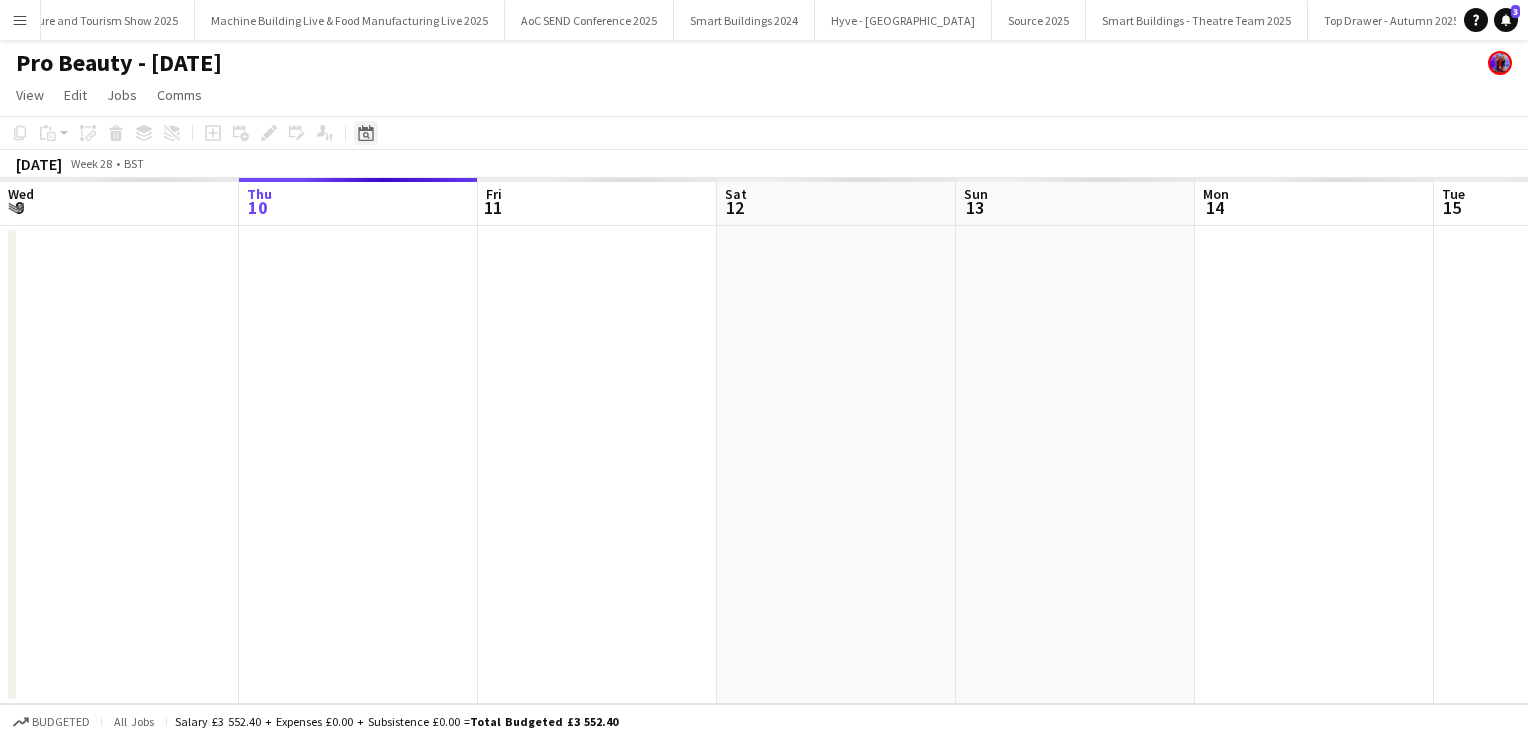click 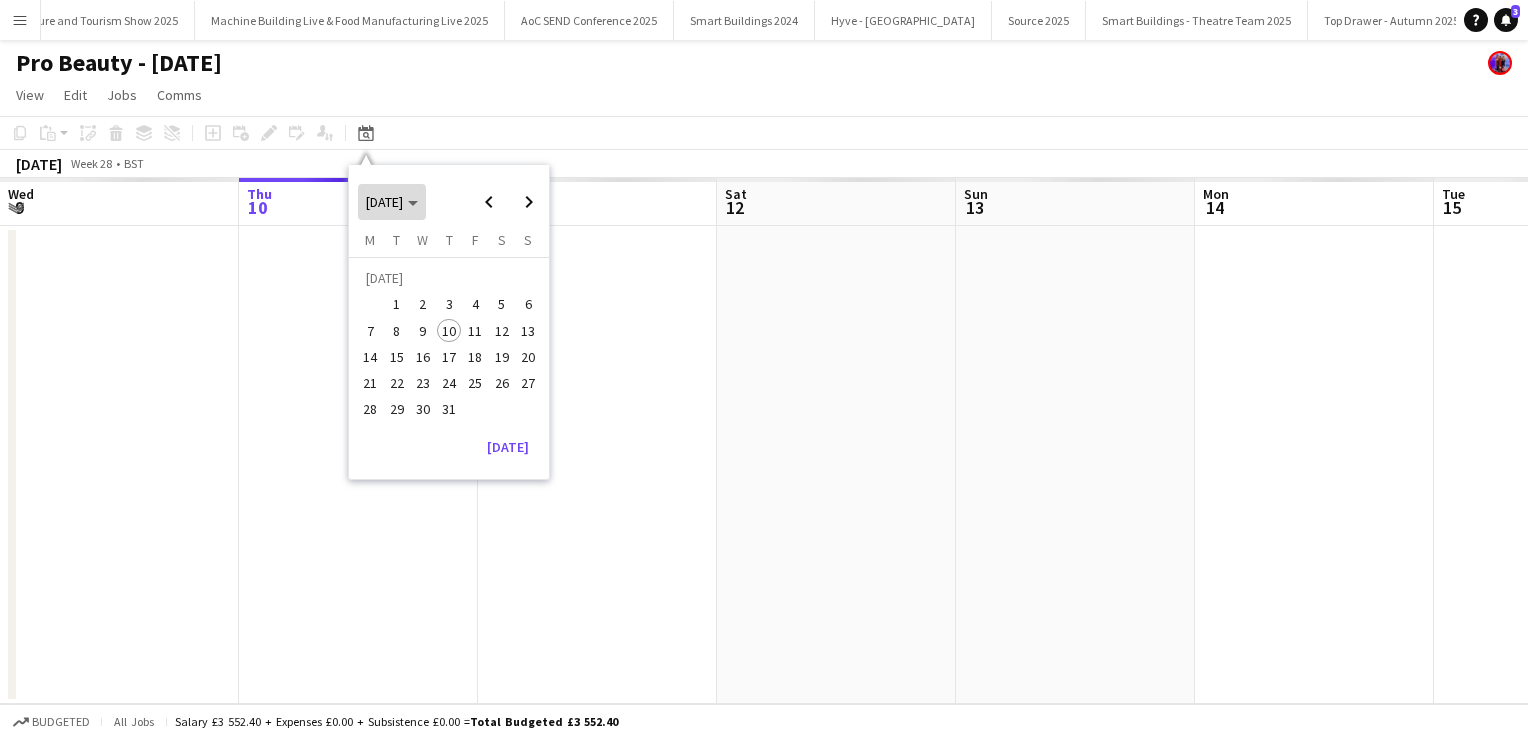 click on "[DATE]" at bounding box center [392, 202] 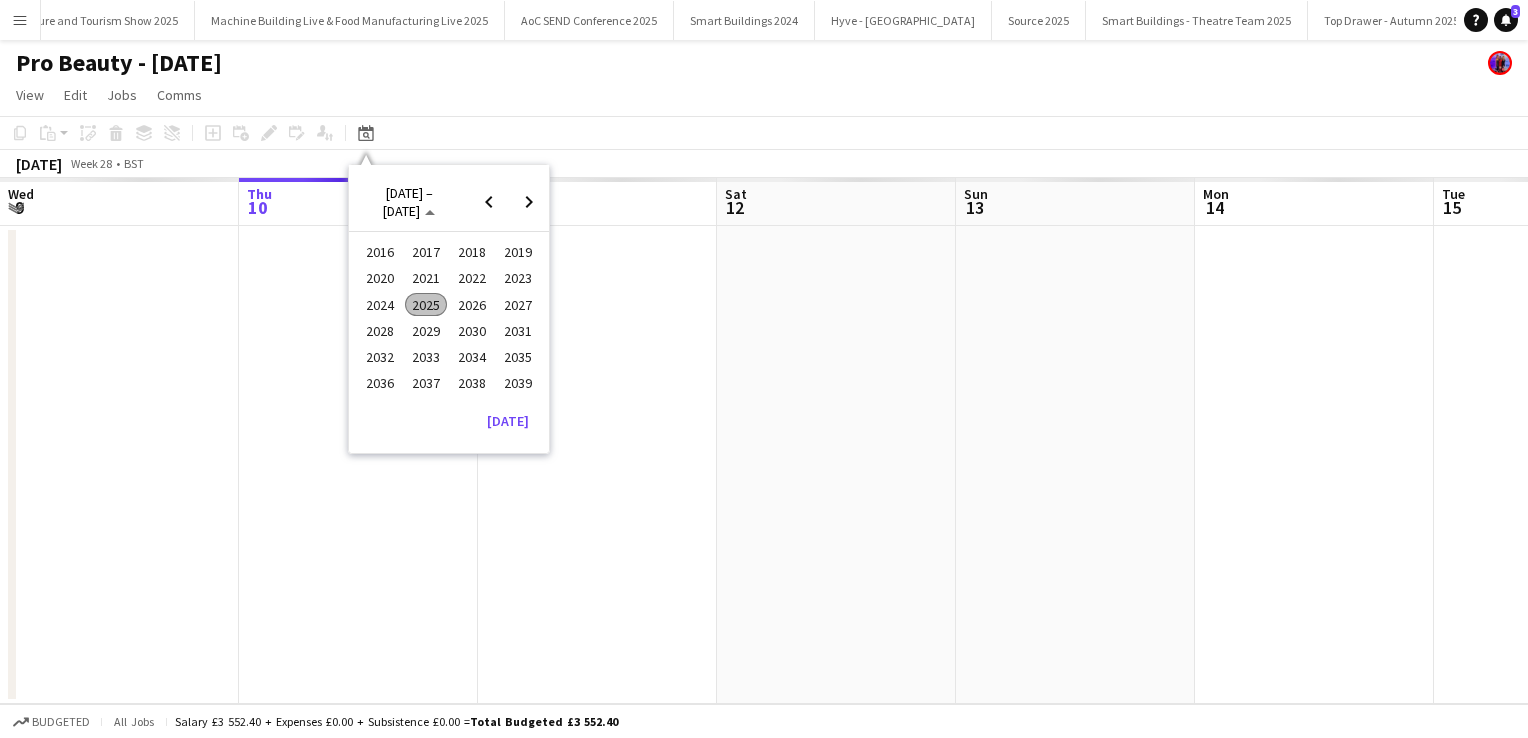 click on "2025" at bounding box center (425, 305) 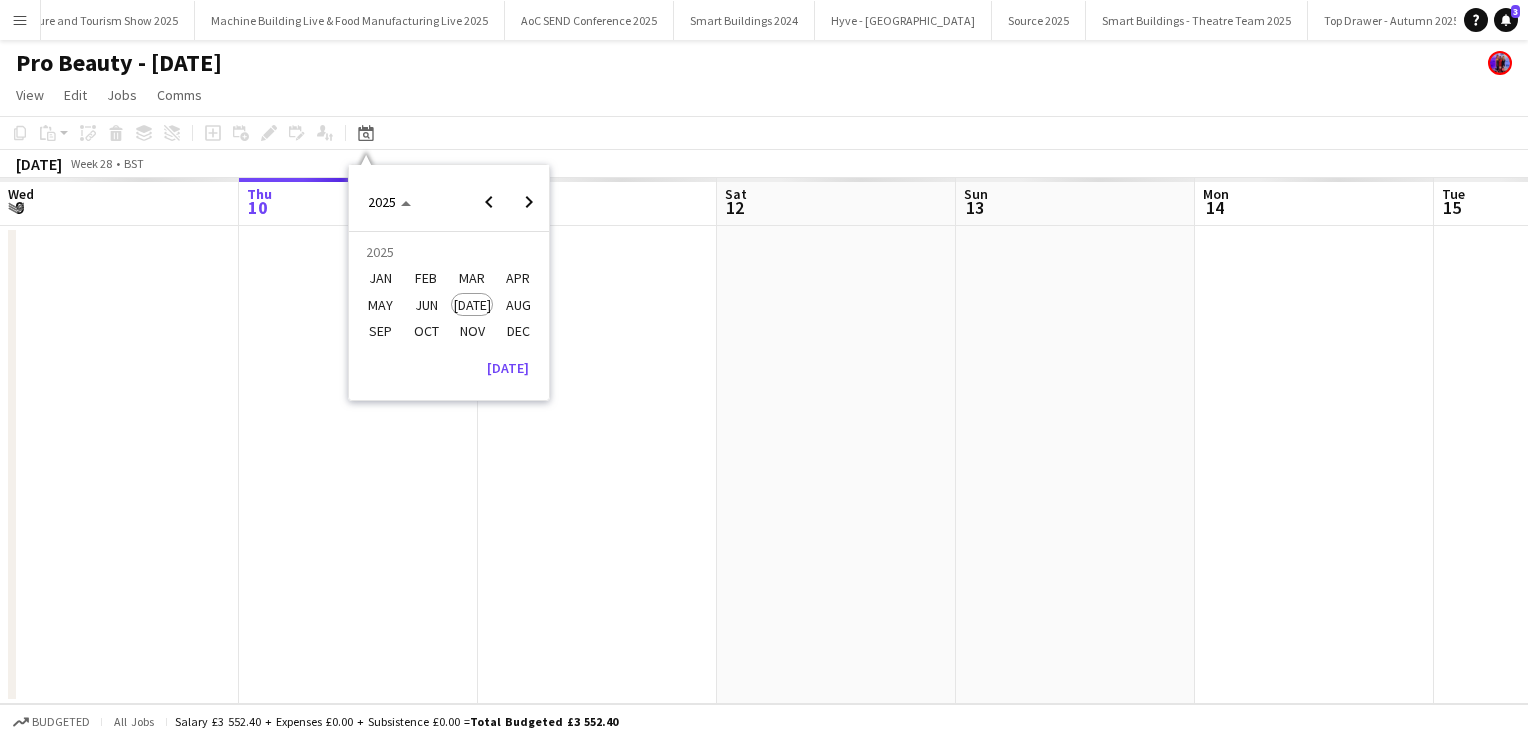 click on "OCT" at bounding box center (425, 331) 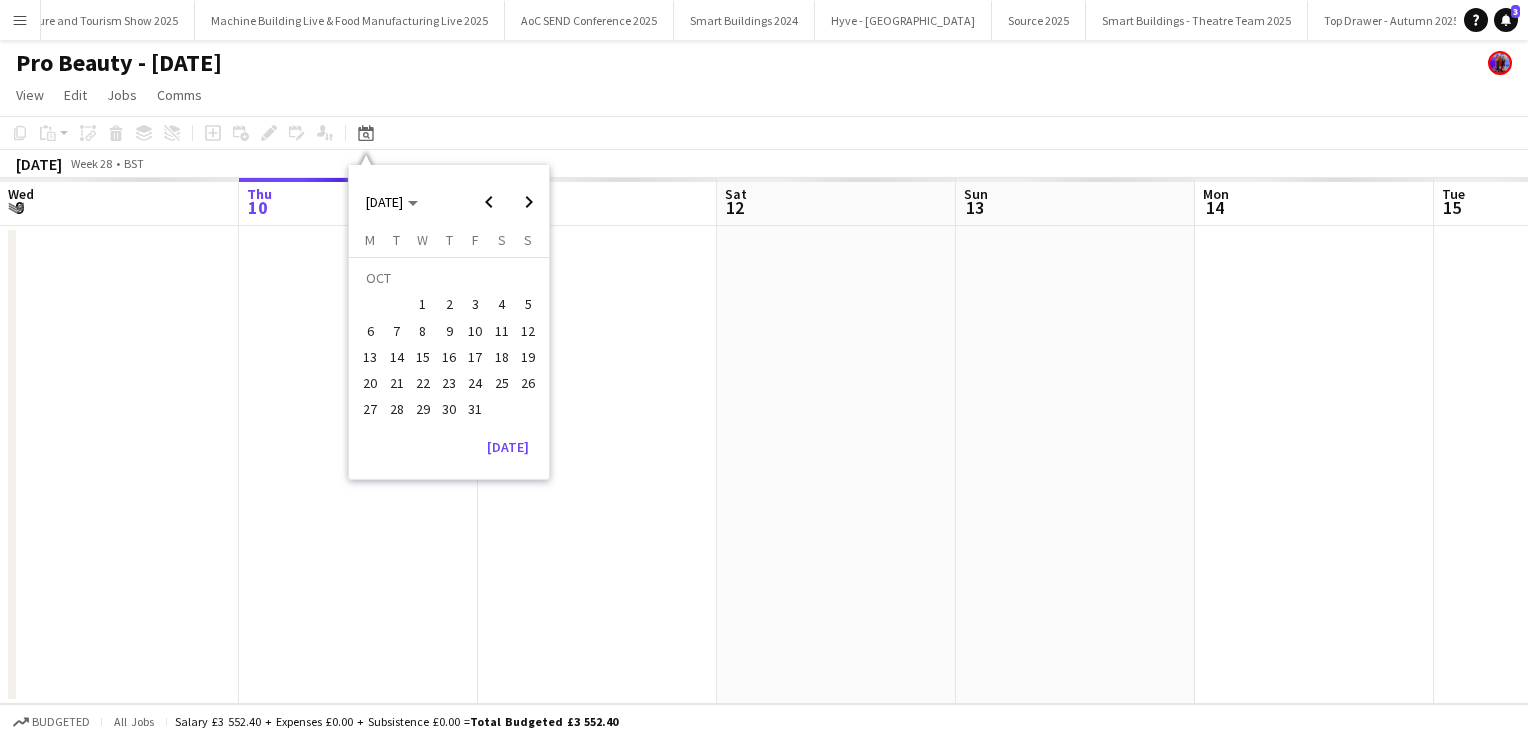 click on "11" at bounding box center (502, 331) 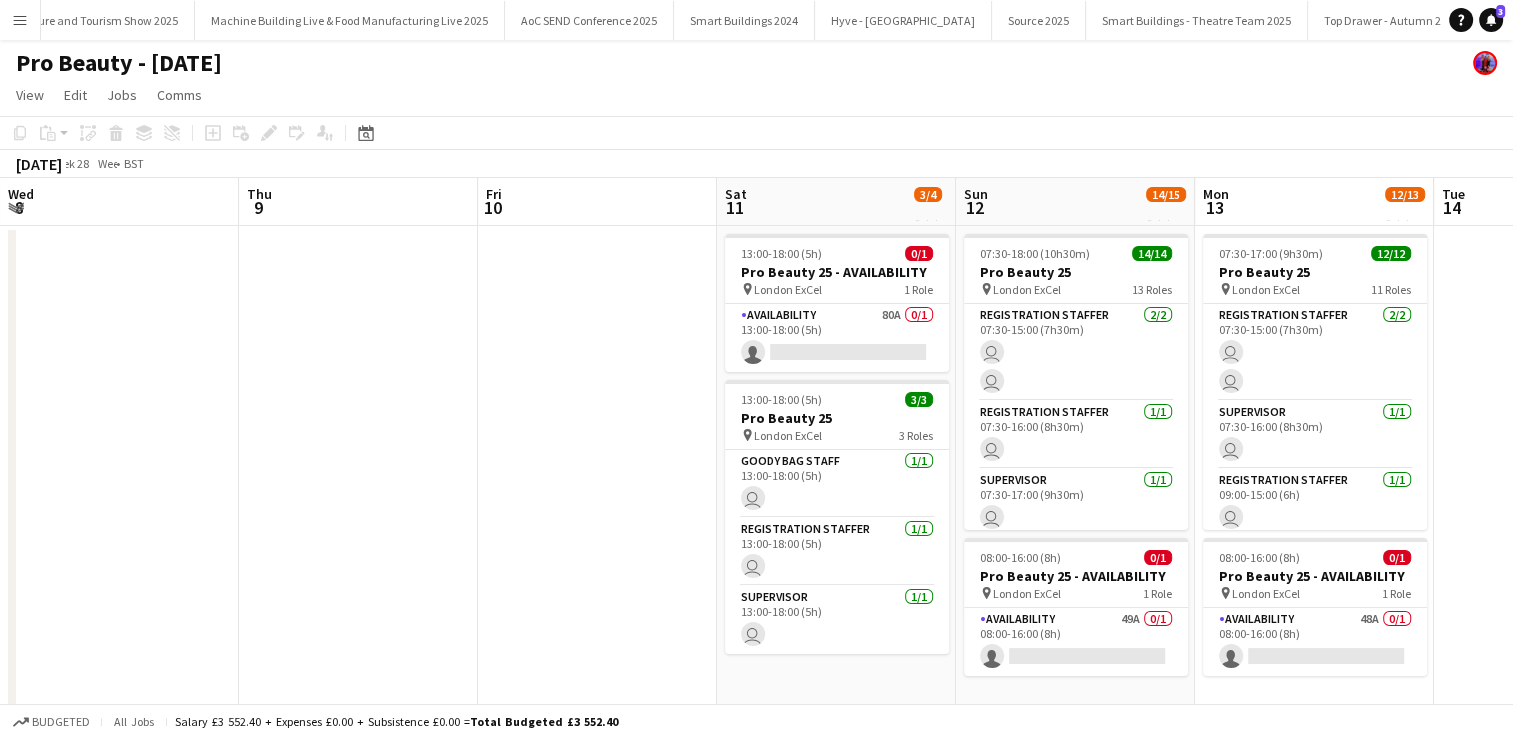 scroll, scrollTop: 0, scrollLeft: 688, axis: horizontal 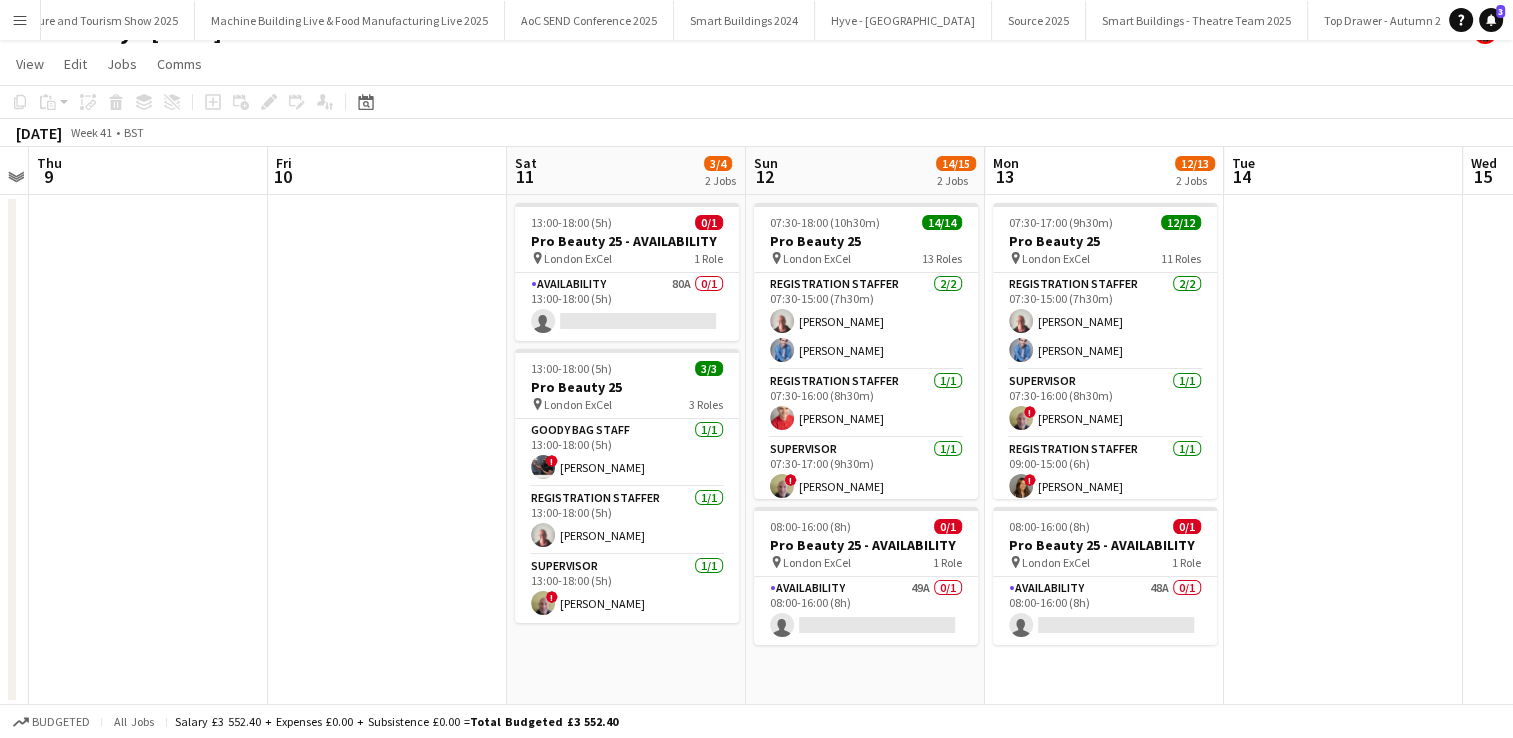 click on "Menu" at bounding box center (20, 20) 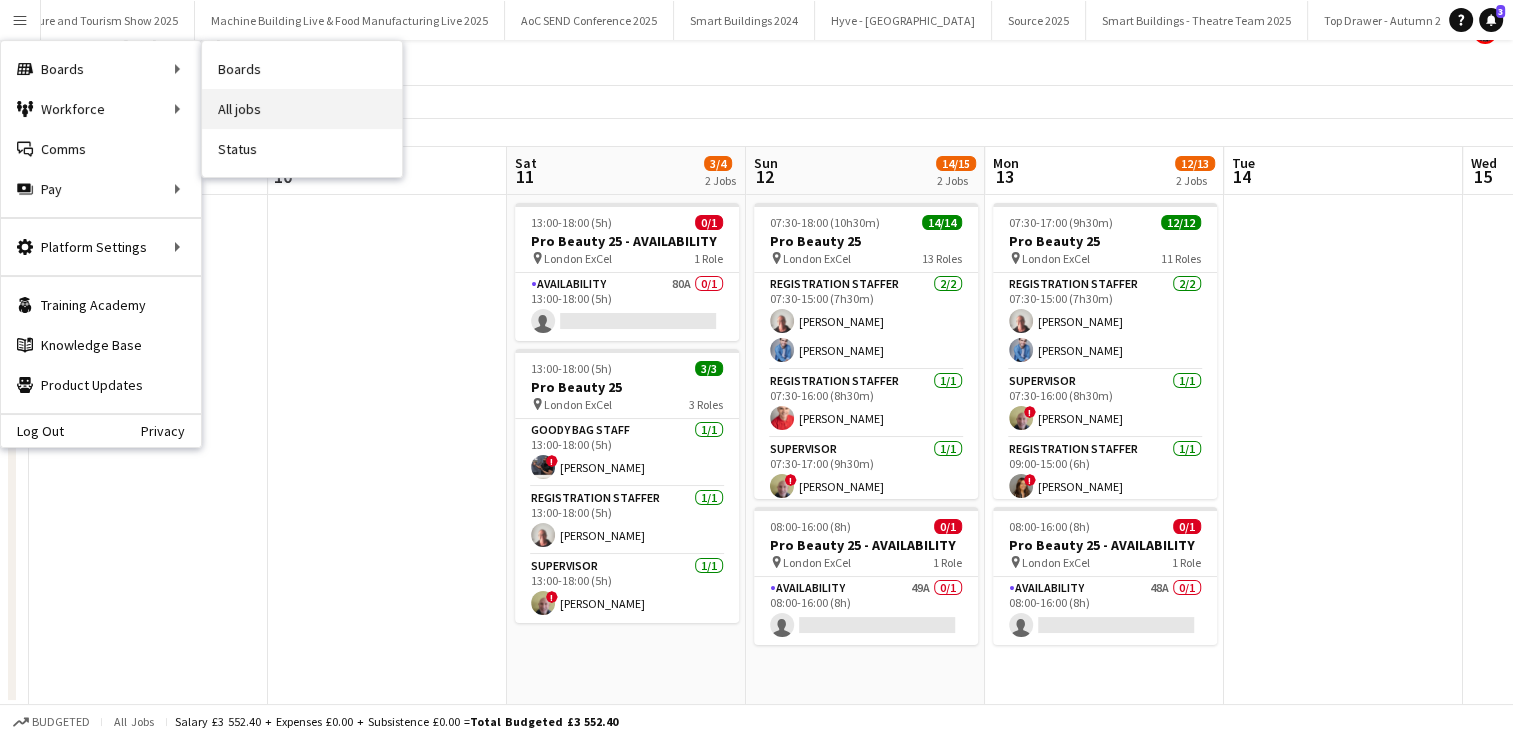 click on "All jobs" at bounding box center (302, 109) 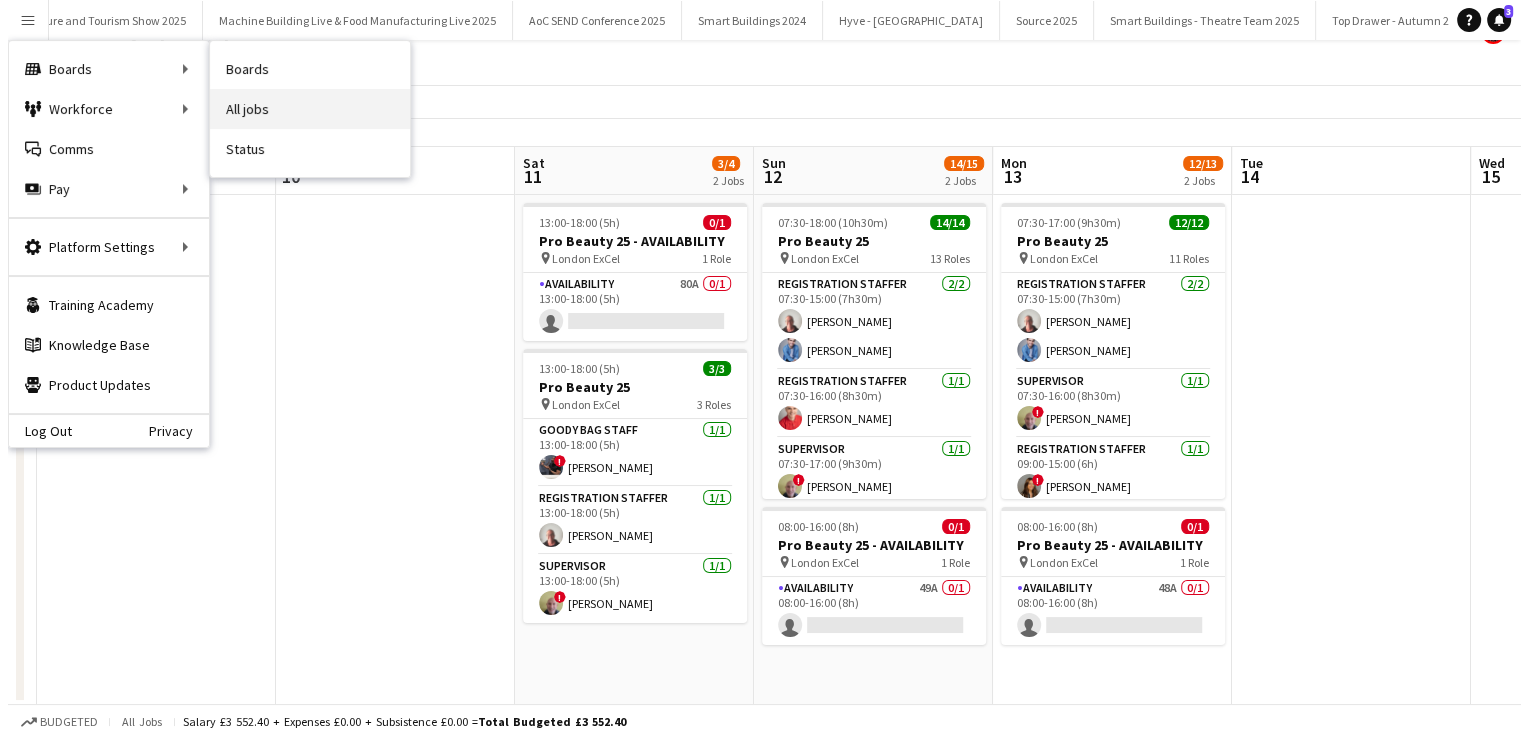 scroll, scrollTop: 0, scrollLeft: 0, axis: both 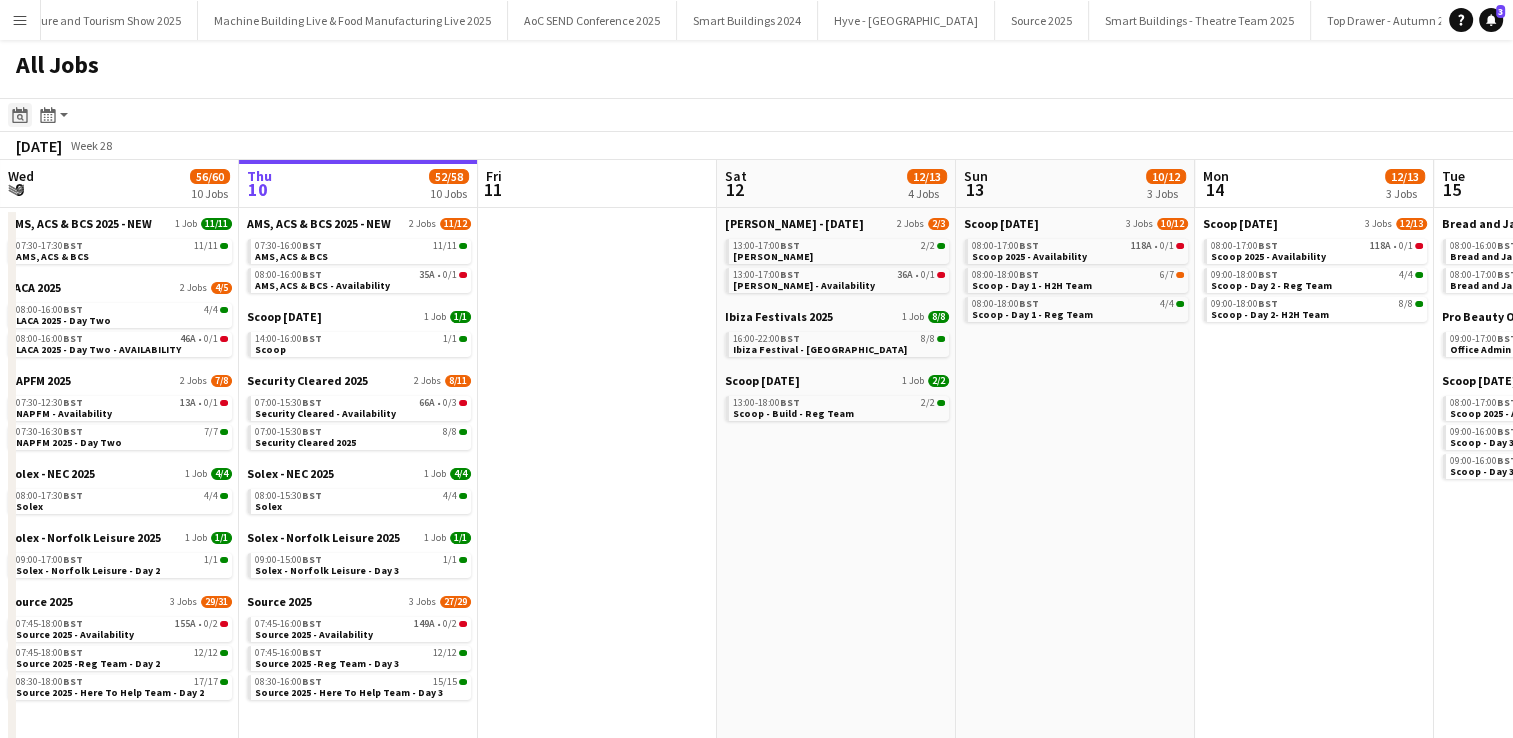 click on "Date picker" at bounding box center [20, 115] 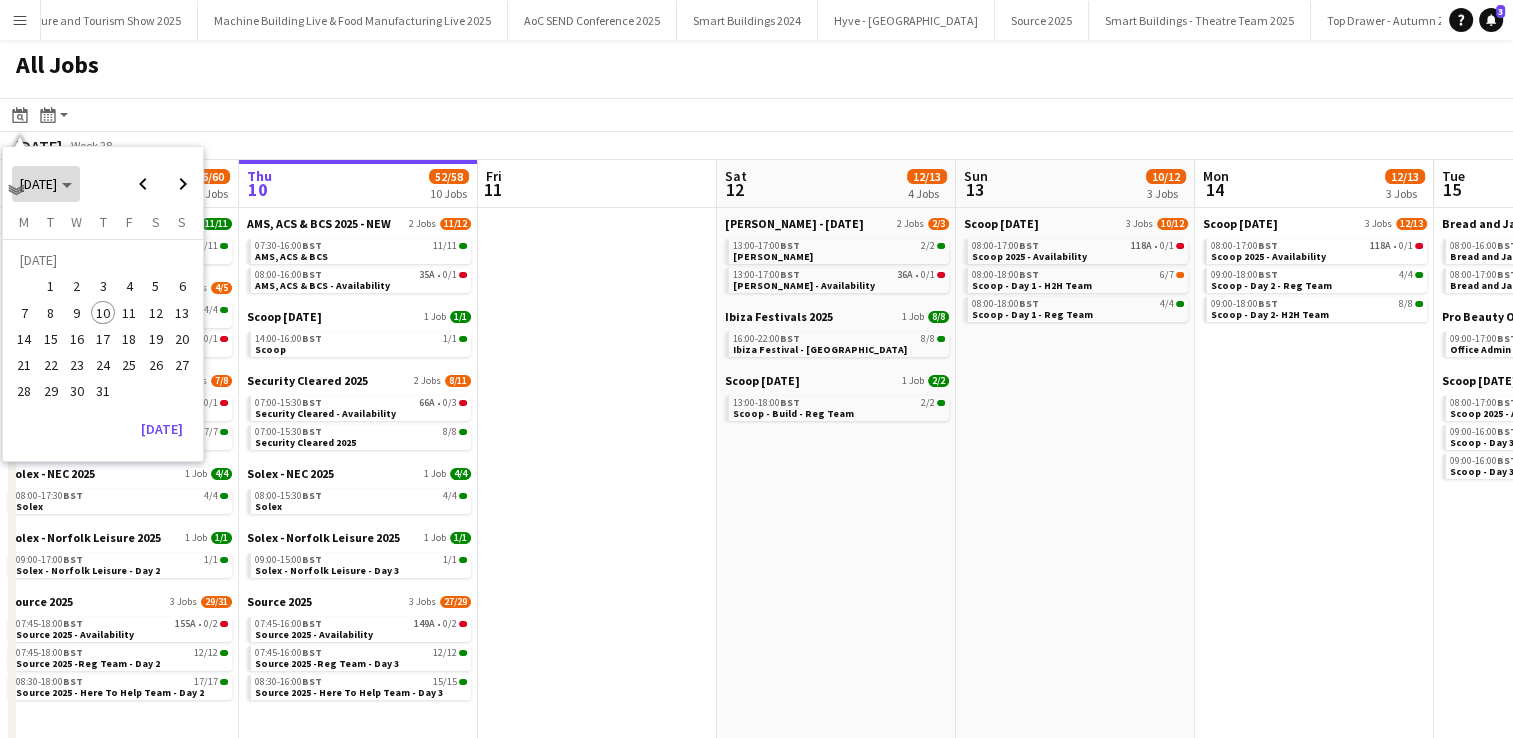 click on "[DATE]" at bounding box center (38, 184) 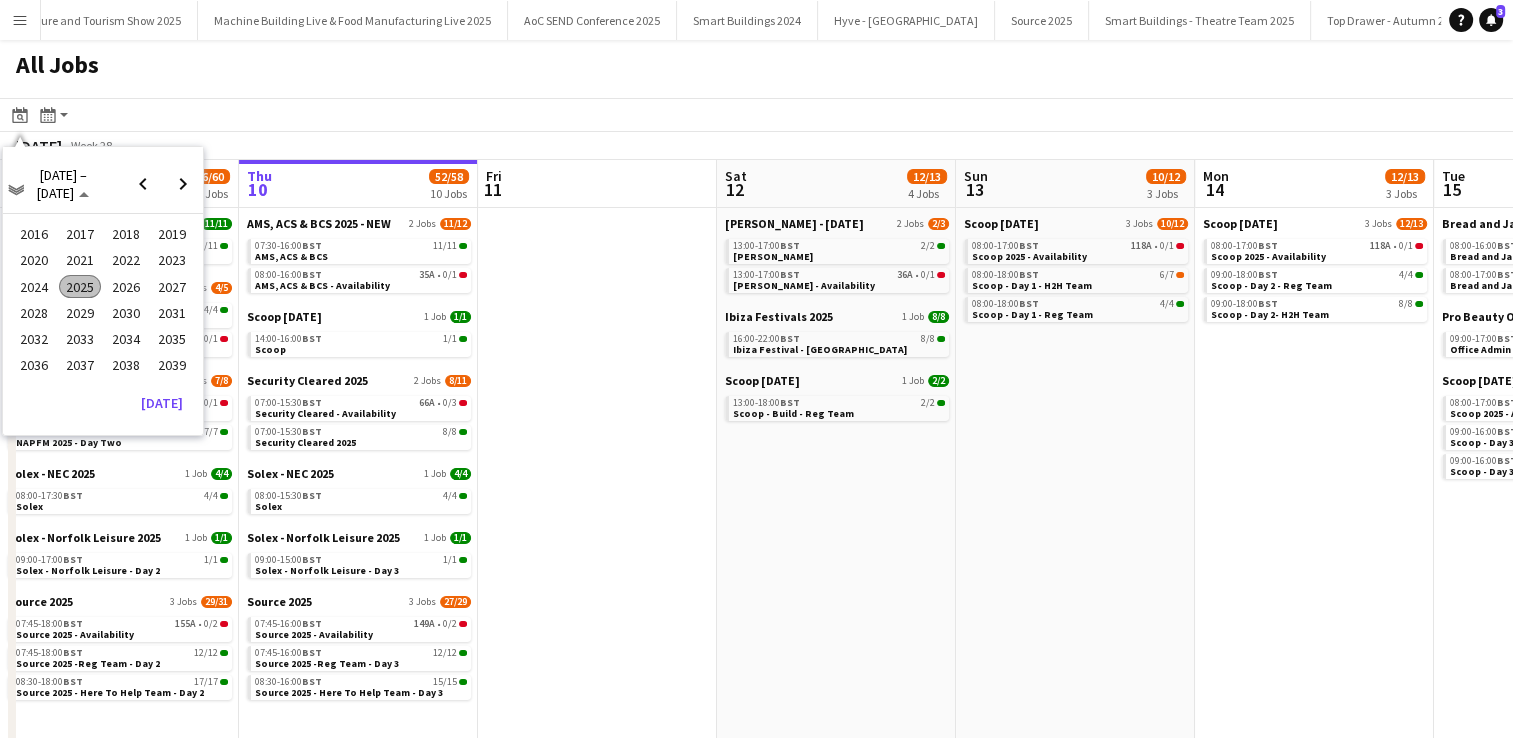 click on "2025" at bounding box center [79, 287] 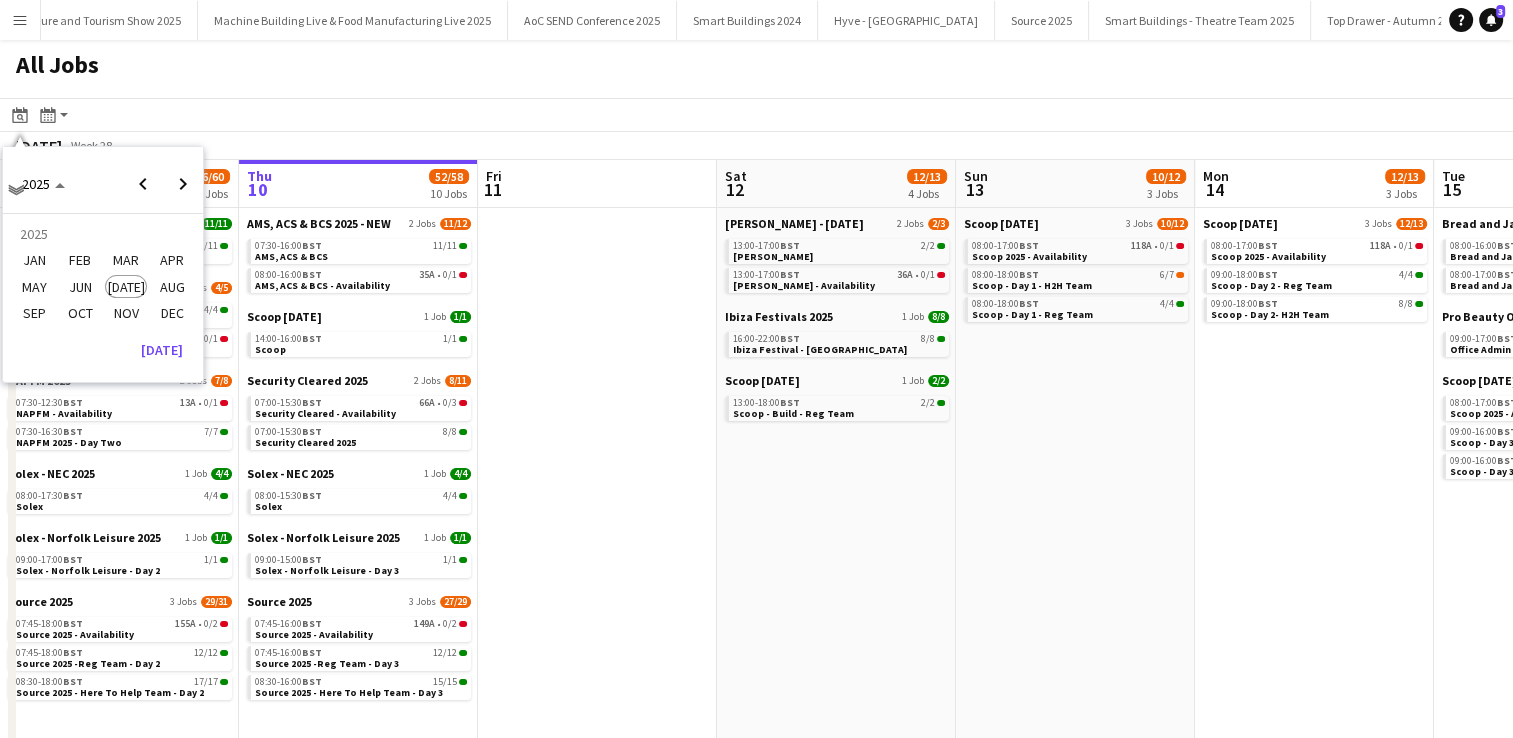 click on "SEP" at bounding box center [33, 313] 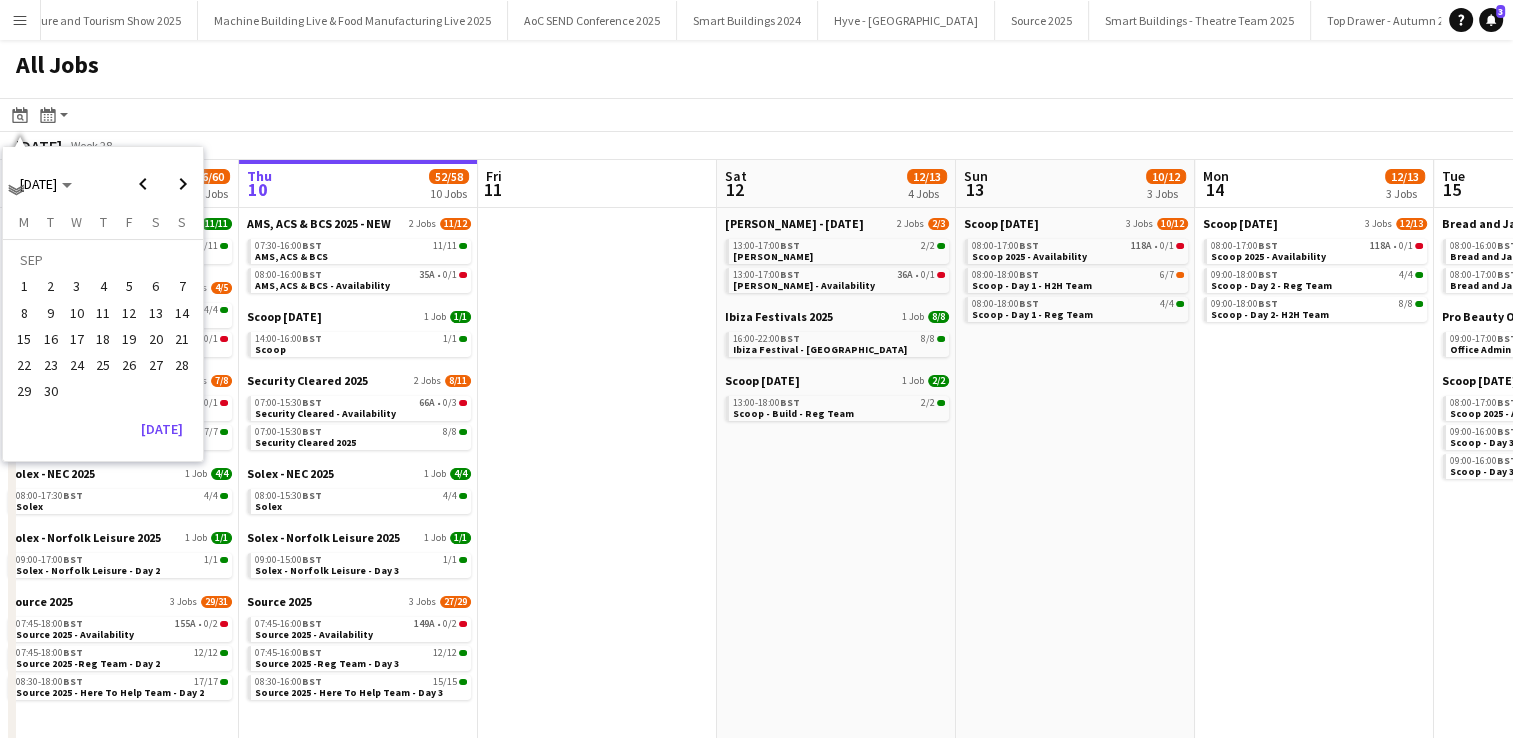 click on "25" at bounding box center [103, 365] 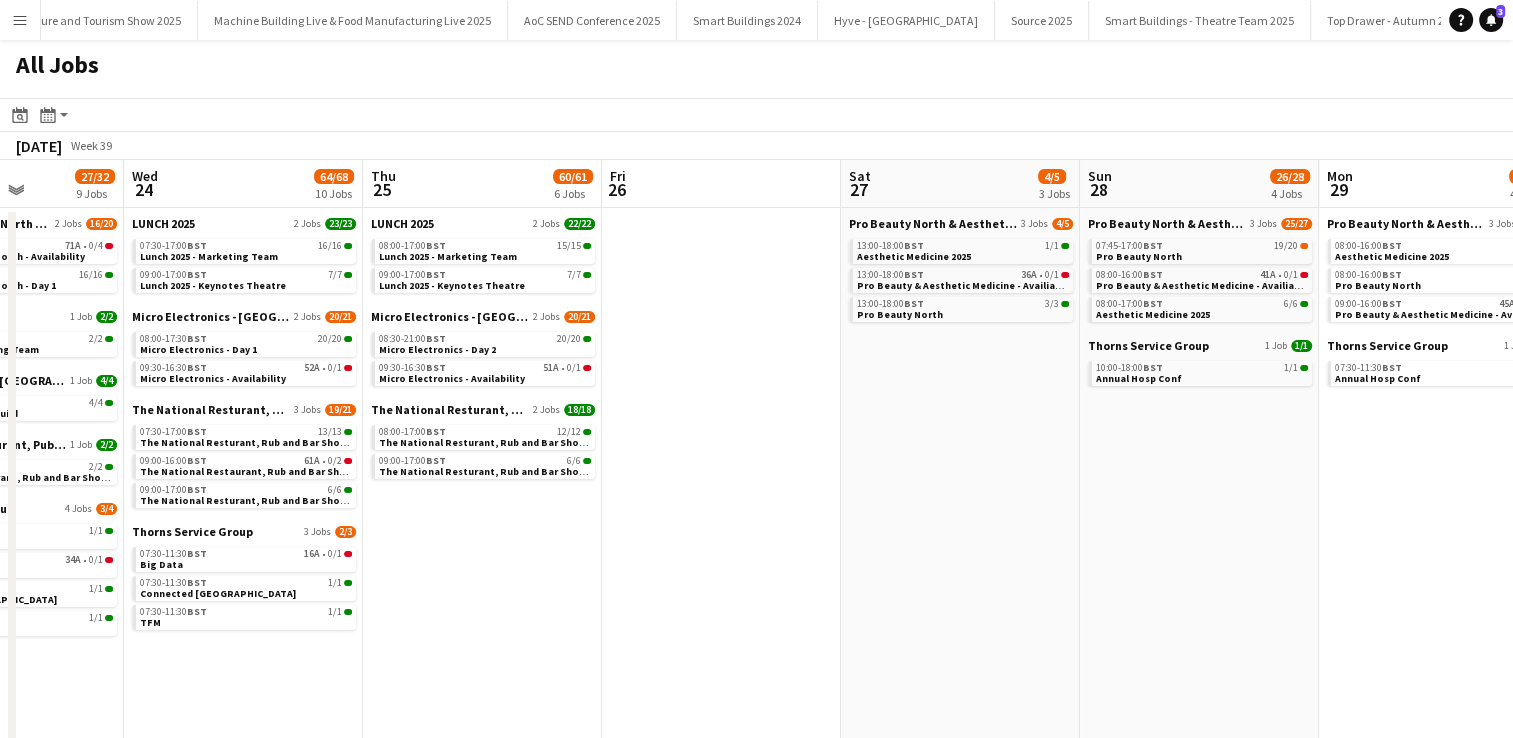 scroll, scrollTop: 0, scrollLeft: 836, axis: horizontal 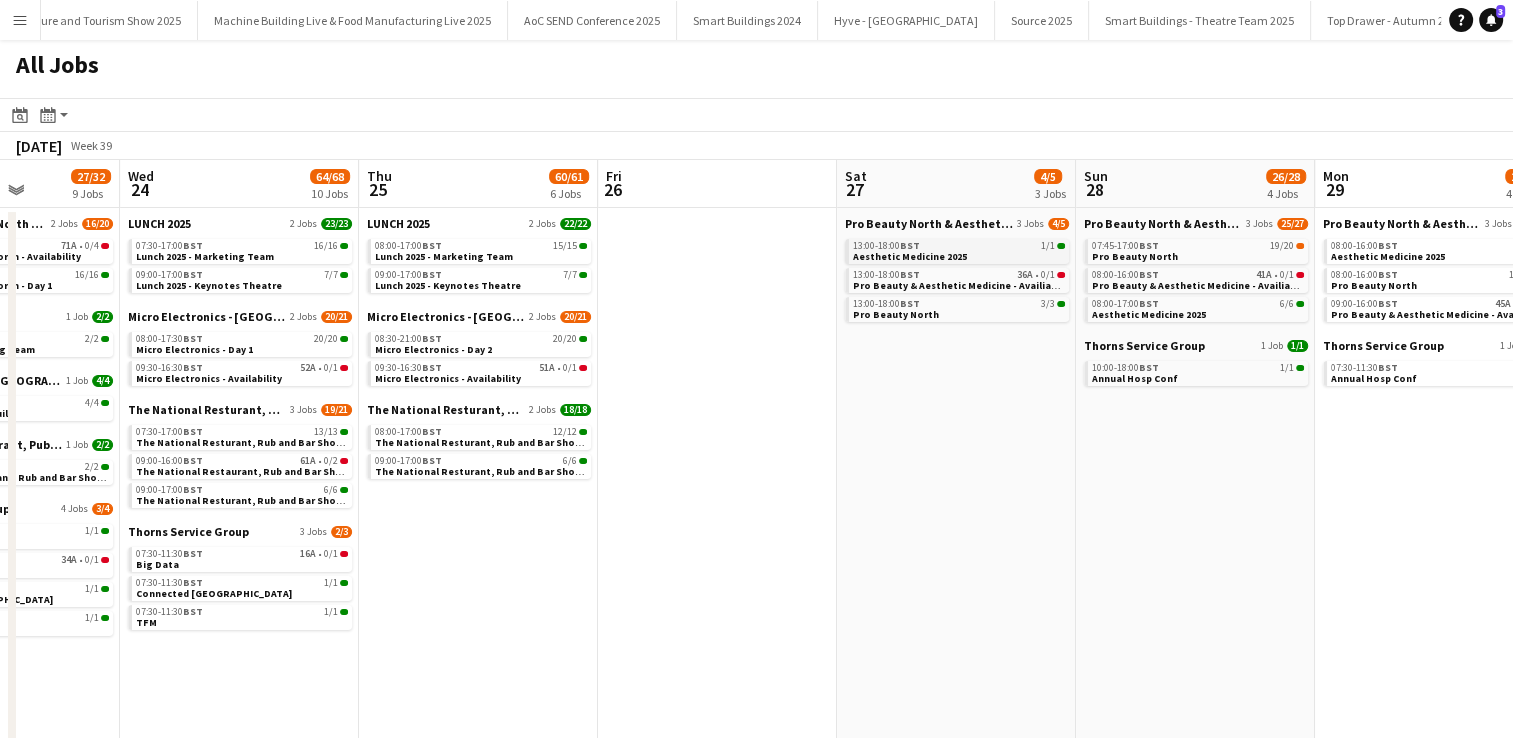 click on "Aesthetic Medicine 2025" at bounding box center (910, 256) 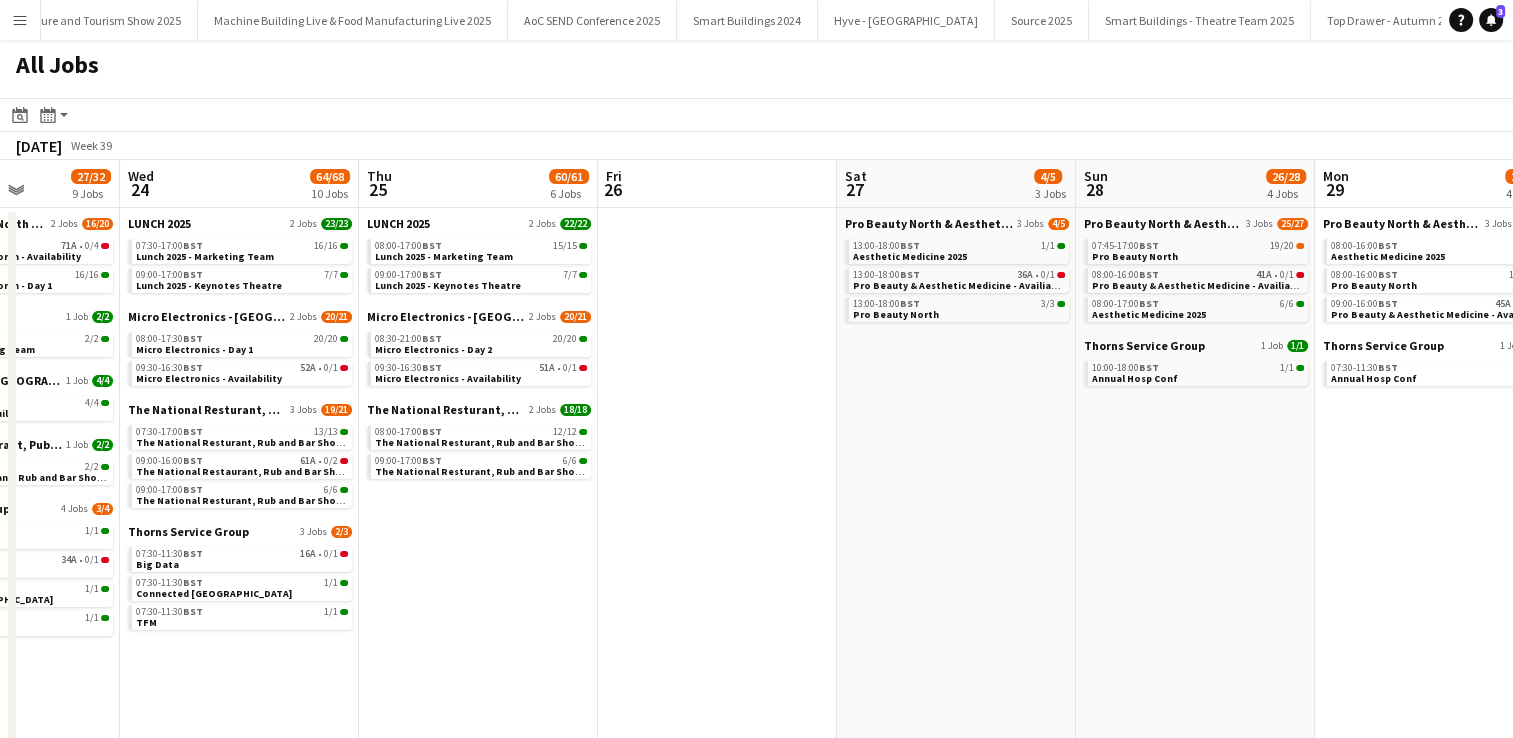 click on "Menu" at bounding box center [20, 20] 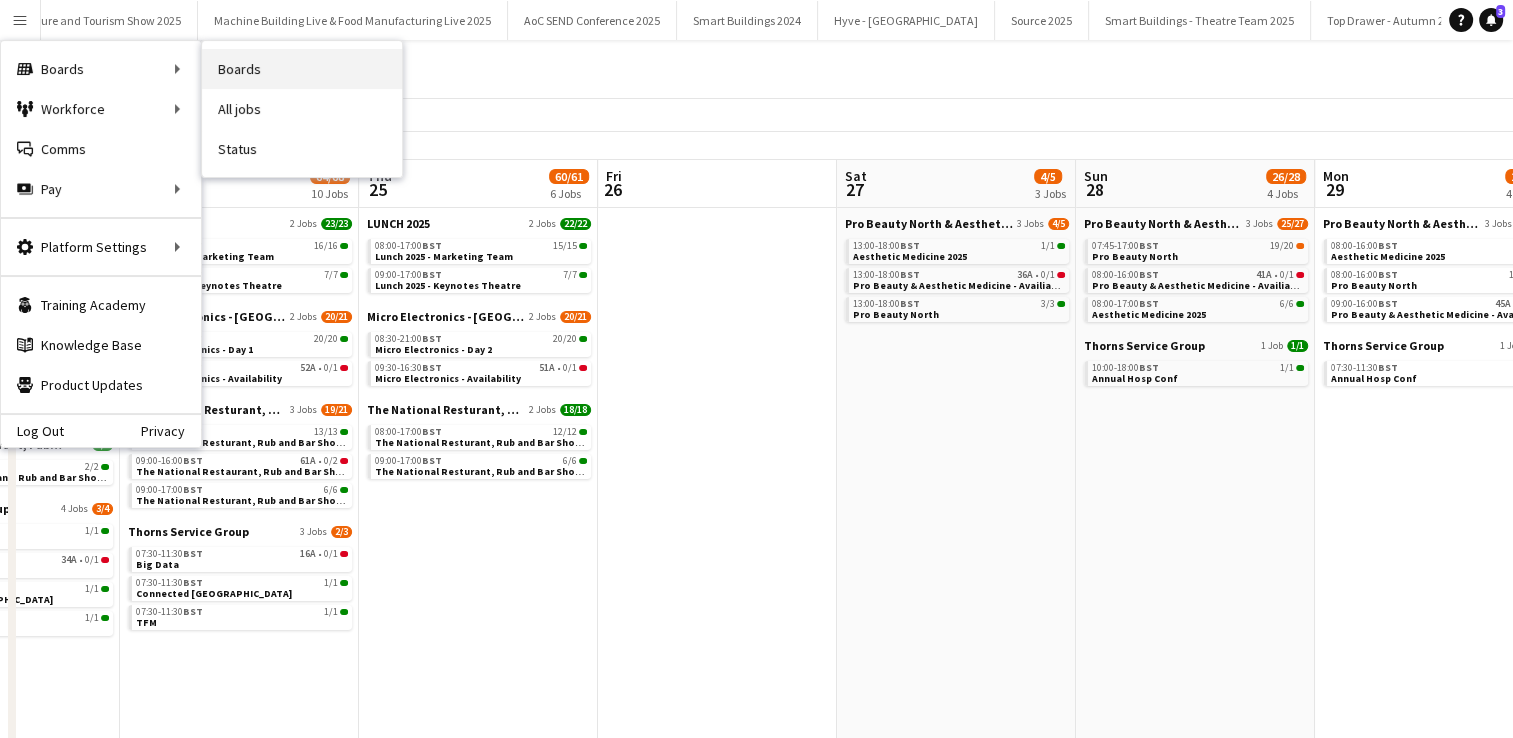 click on "Boards" at bounding box center (302, 69) 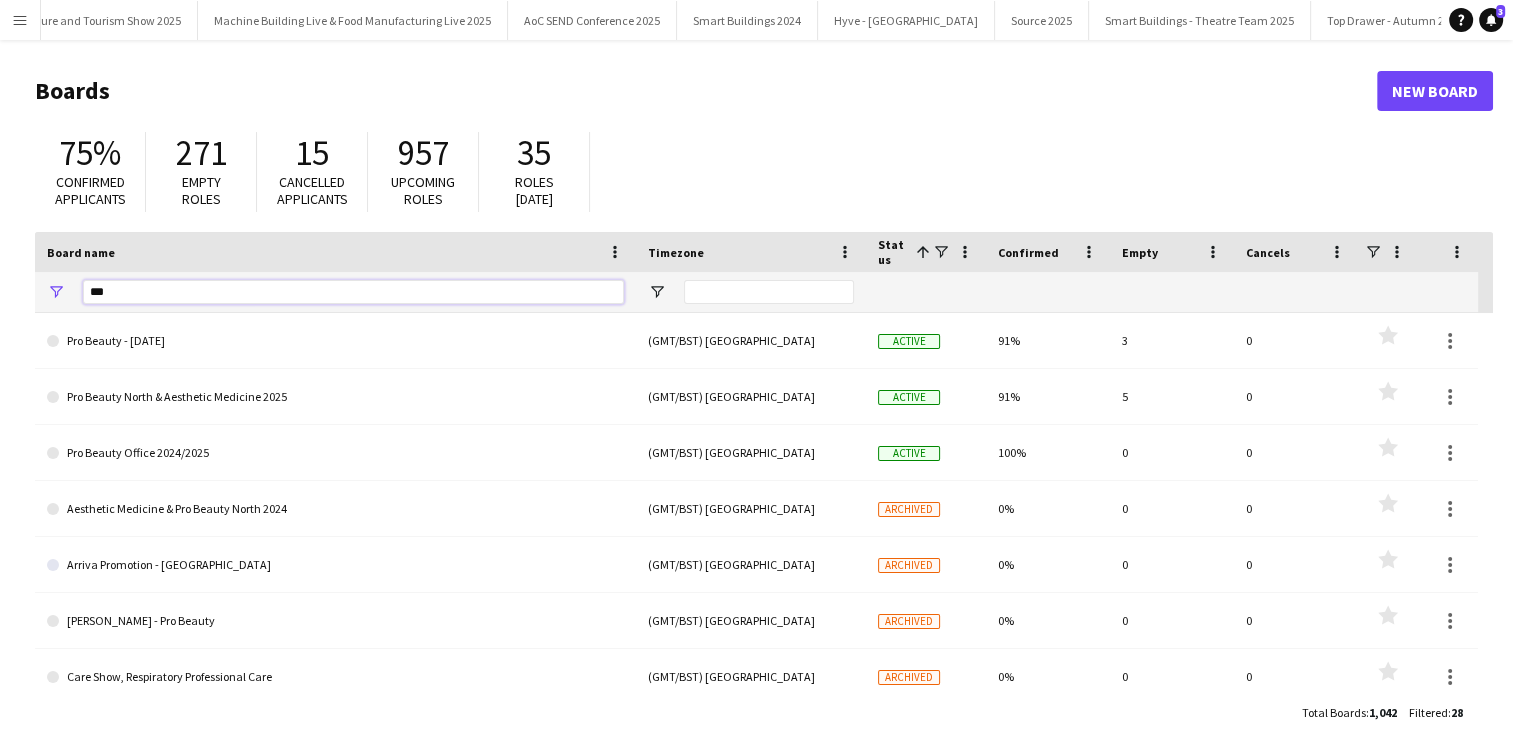 drag, startPoint x: 129, startPoint y: 289, endPoint x: -4, endPoint y: 293, distance: 133.06013 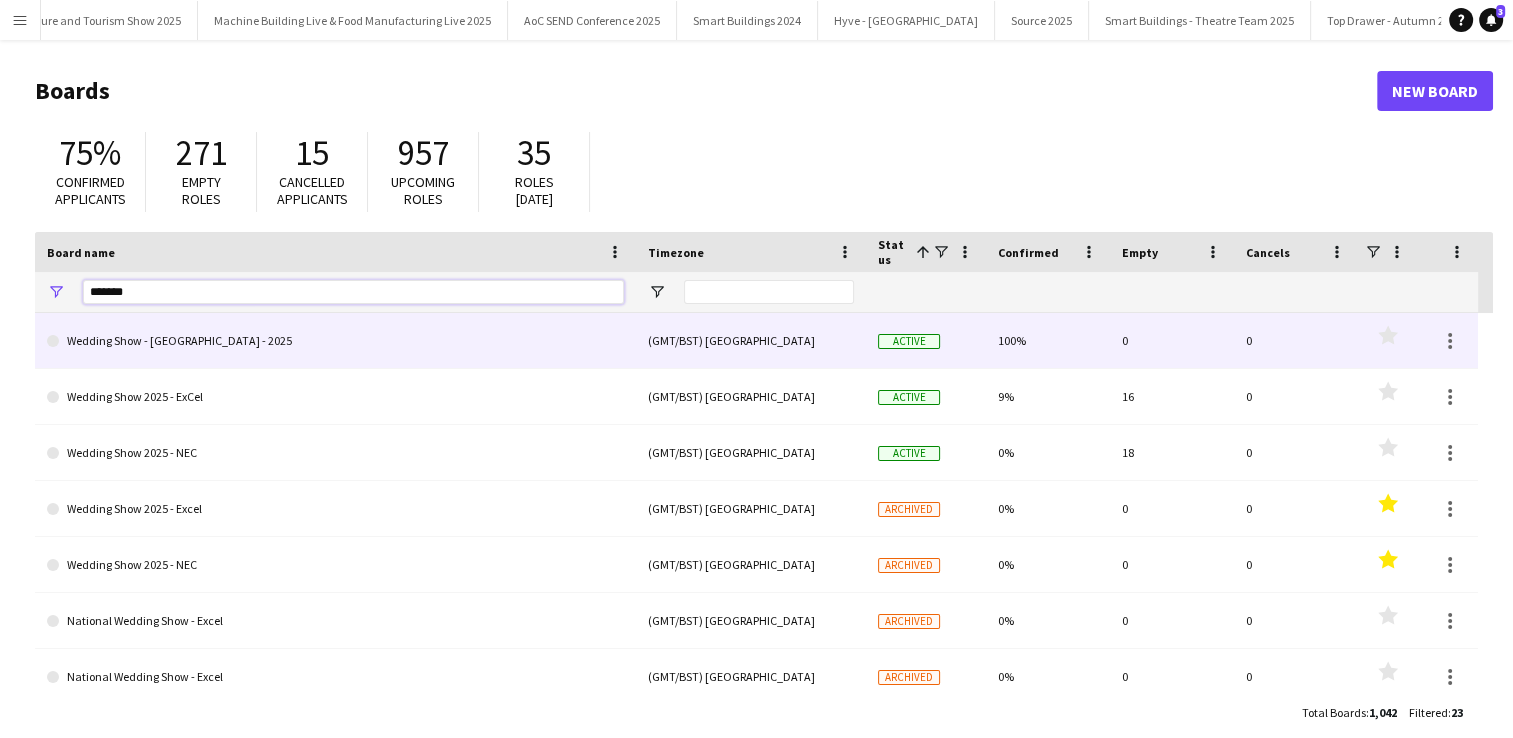 scroll, scrollTop: 104, scrollLeft: 0, axis: vertical 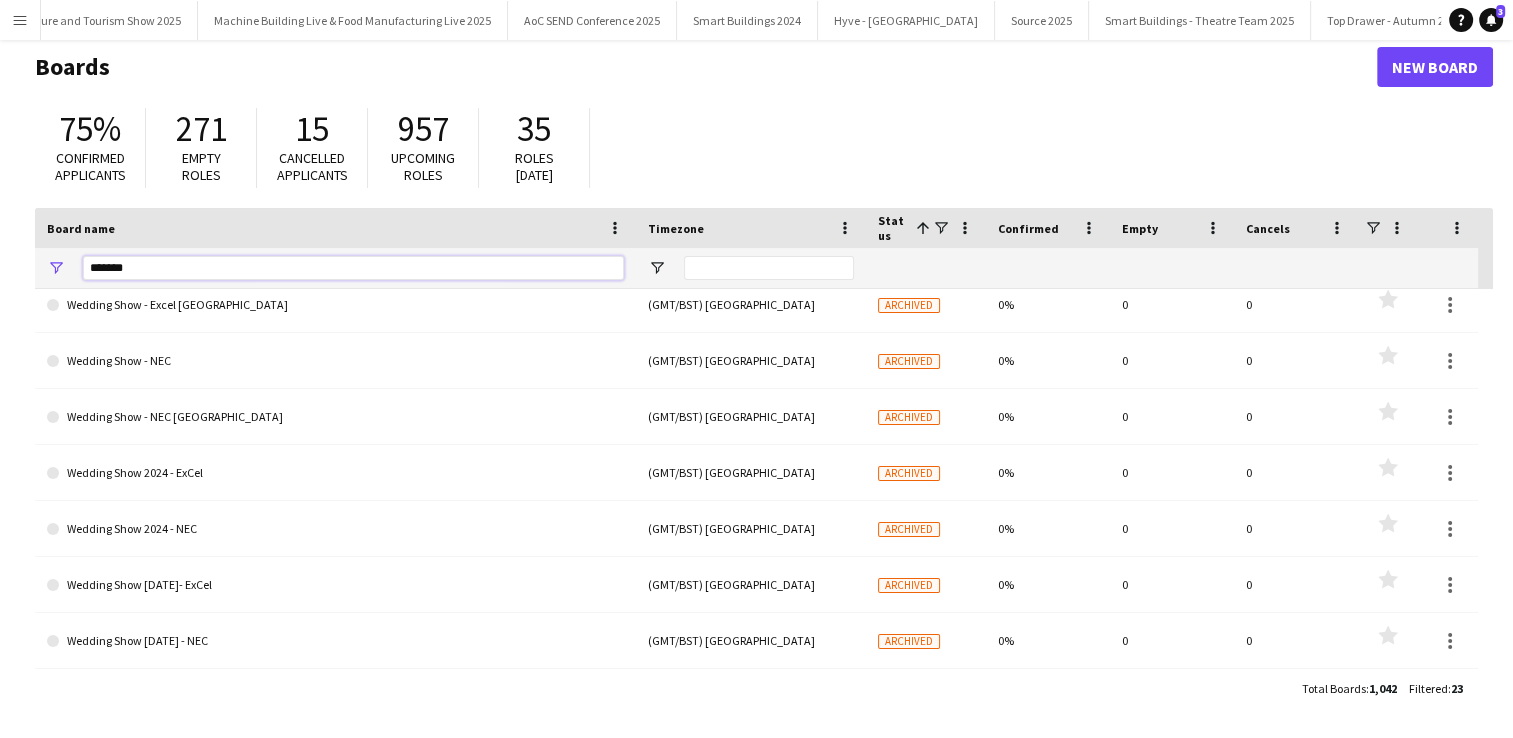 drag, startPoint x: 153, startPoint y: 273, endPoint x: -3, endPoint y: 270, distance: 156.02884 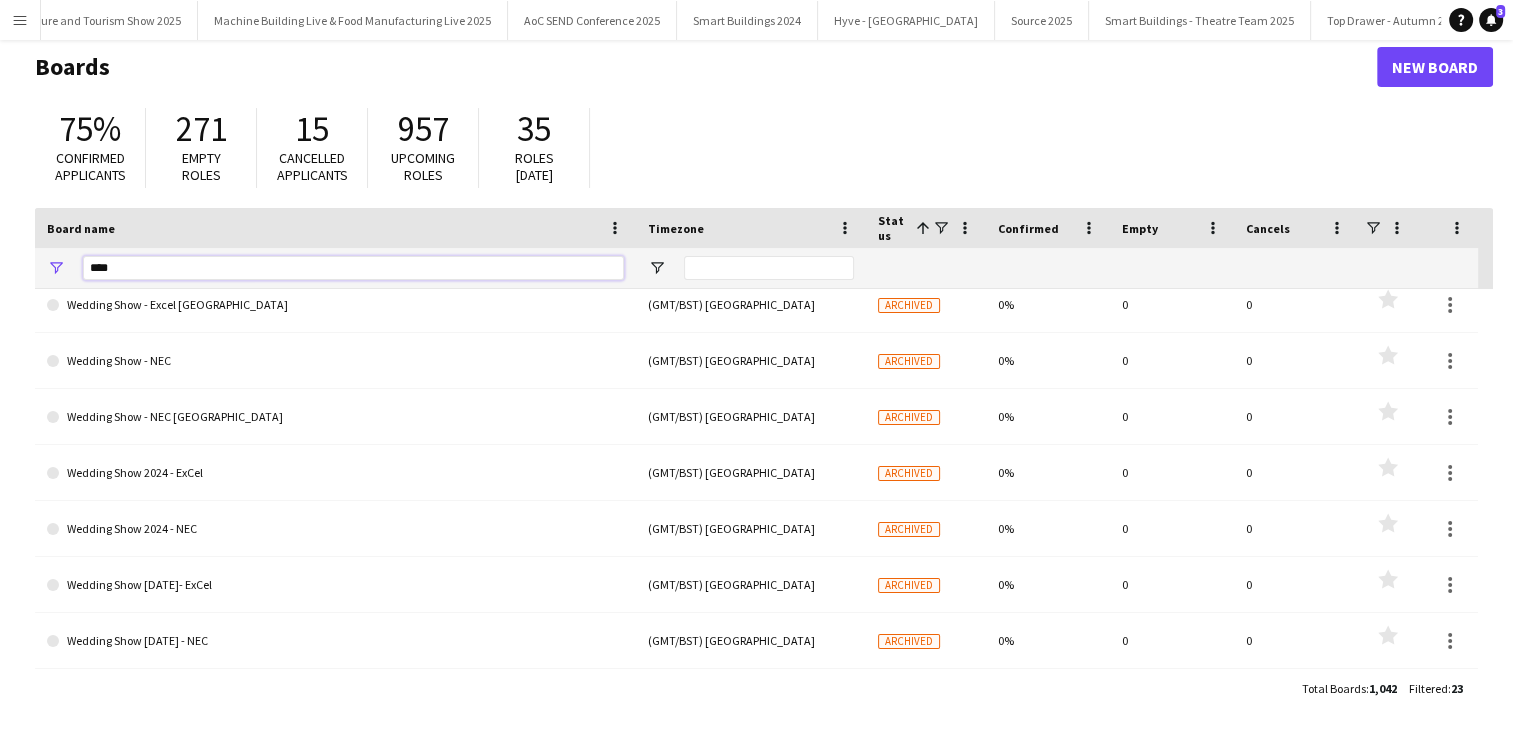 scroll, scrollTop: 0, scrollLeft: 0, axis: both 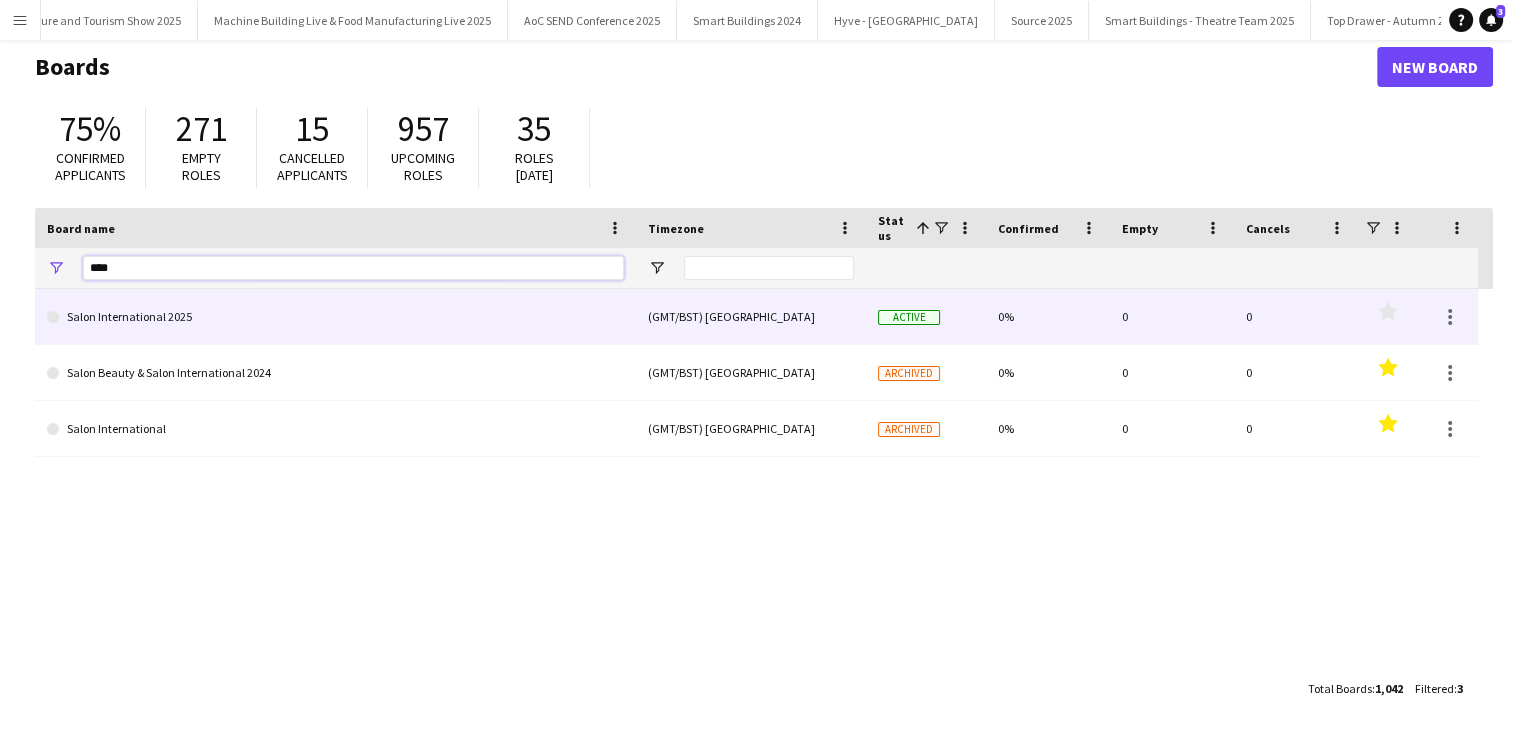 type on "****" 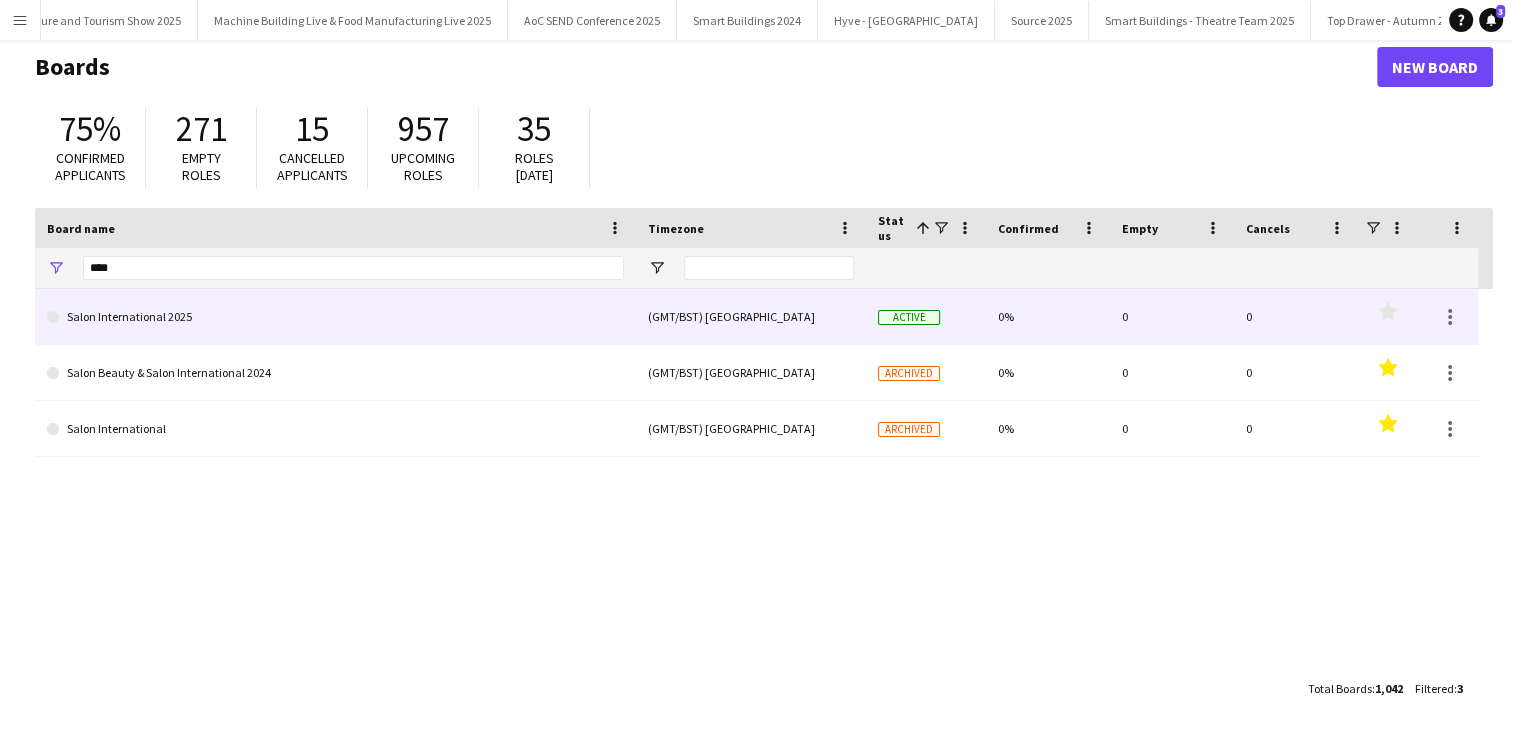 click on "Salon International 2025" 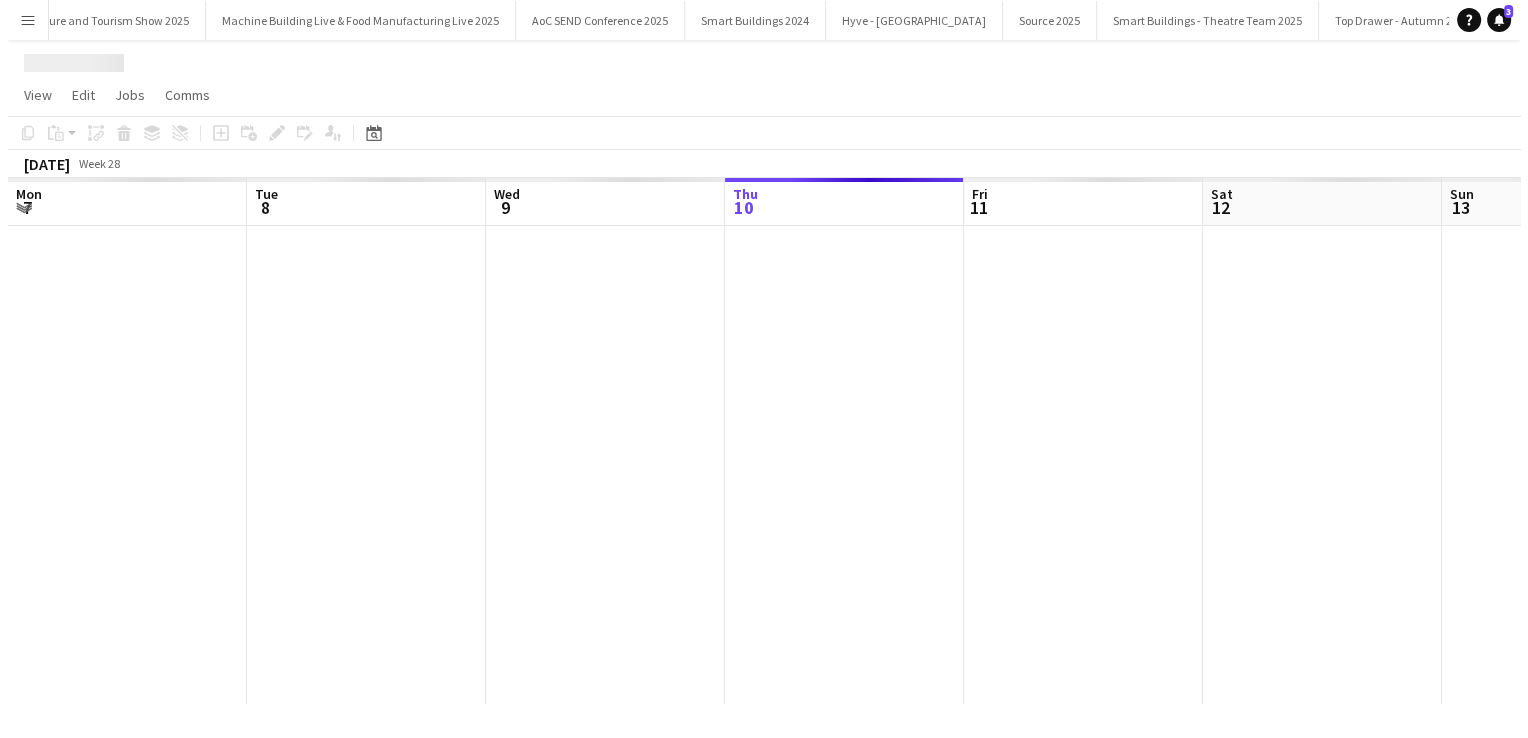 scroll, scrollTop: 0, scrollLeft: 0, axis: both 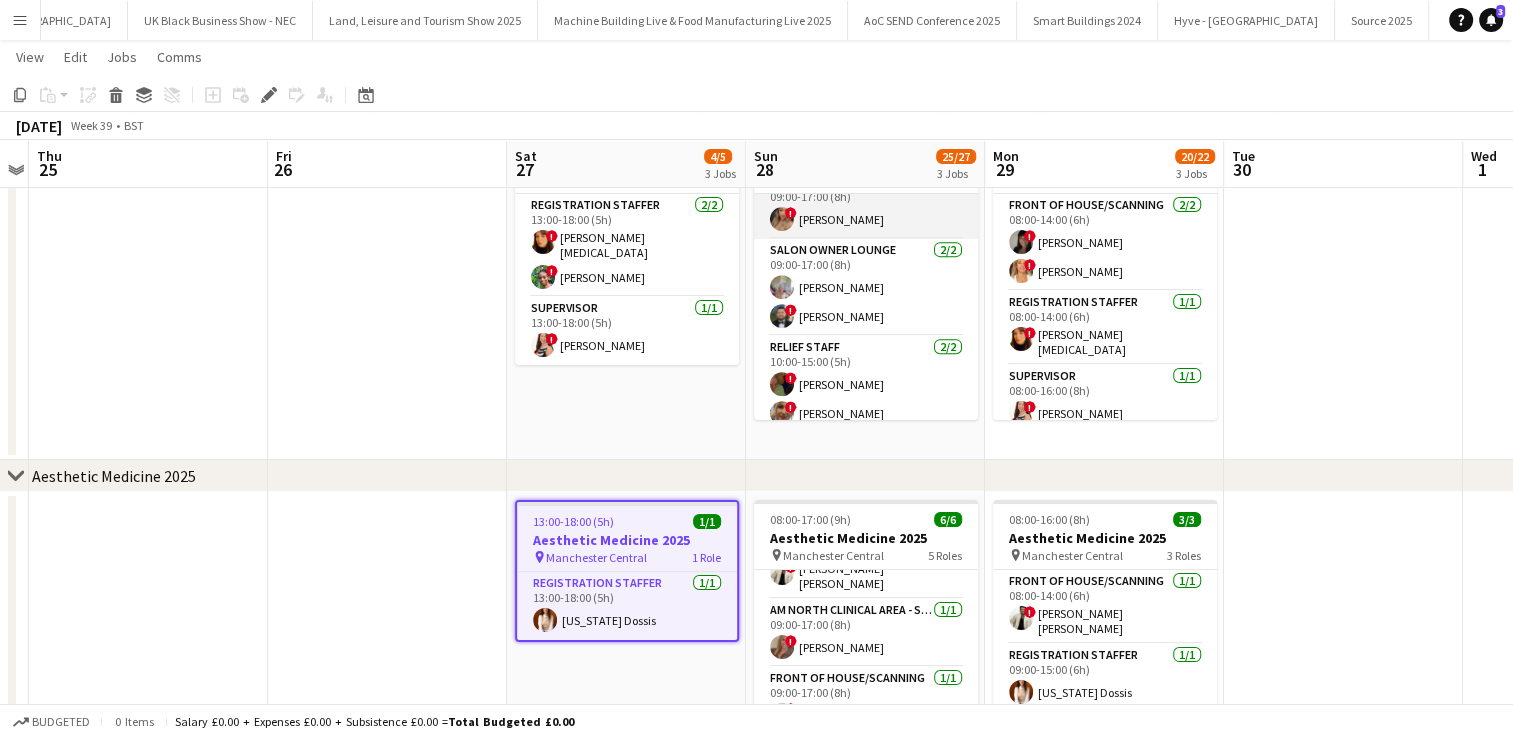 click on "Relief Staff   2/2   10:00-15:00 (5h)
! Adele Lee ! Sharon Wolfson" at bounding box center [866, 384] 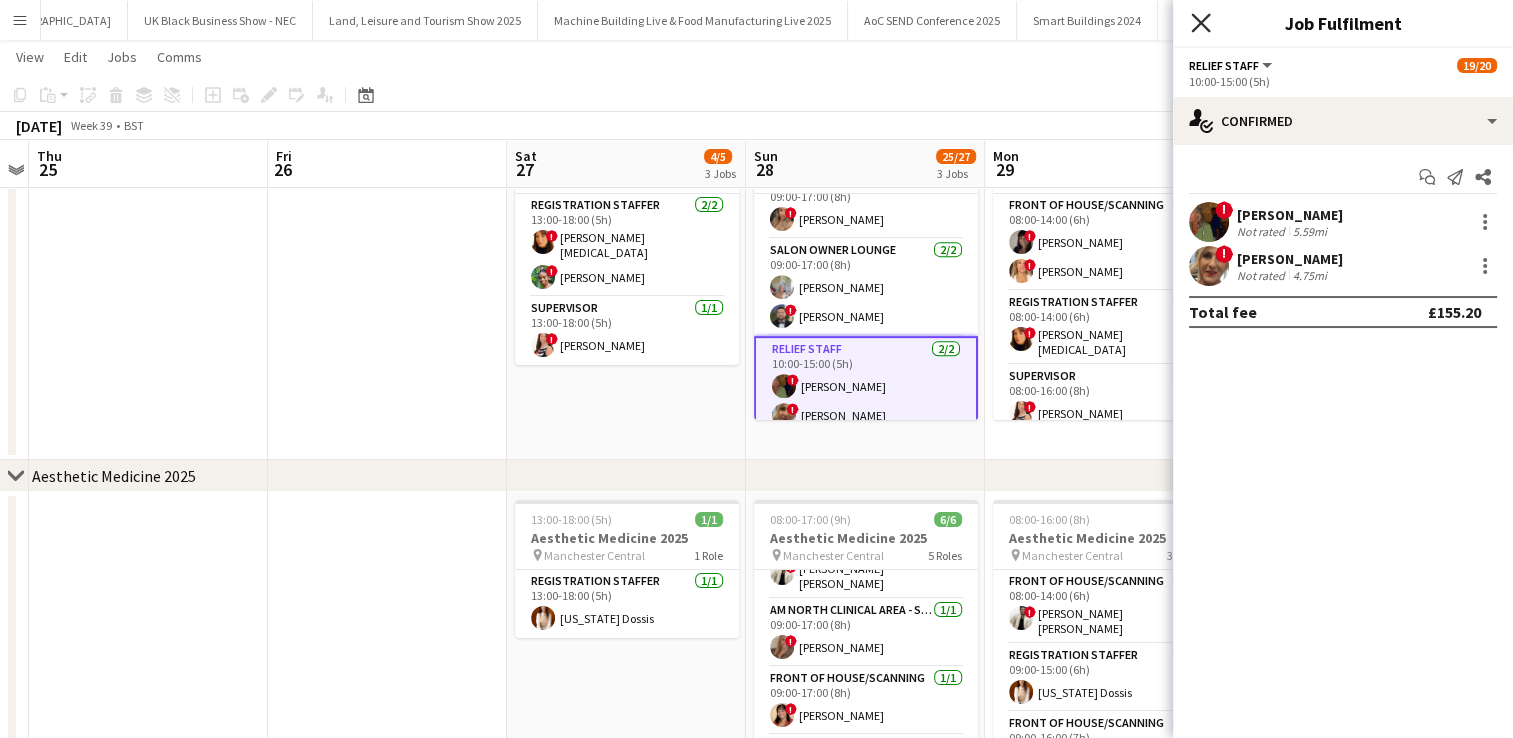 click 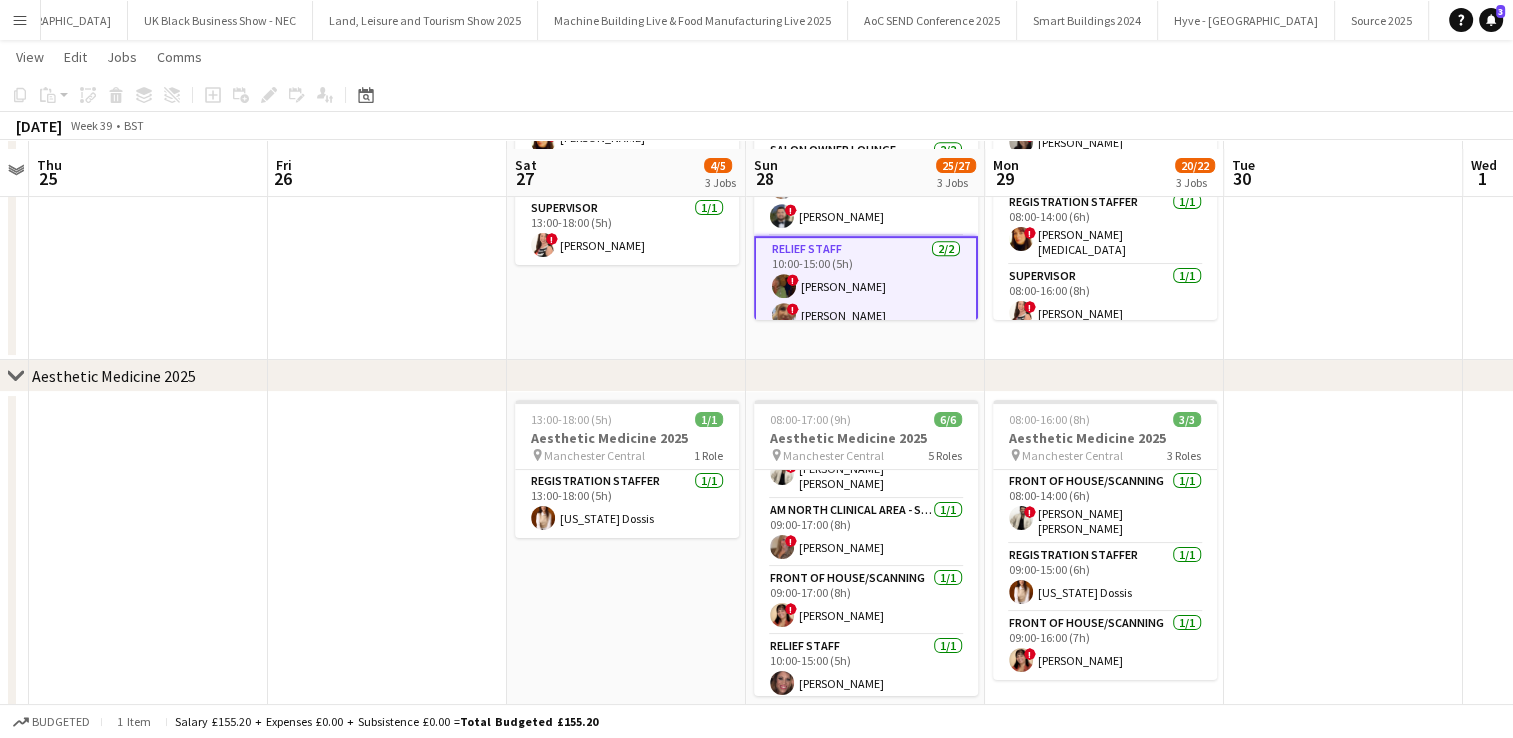 scroll, scrollTop: 218, scrollLeft: 0, axis: vertical 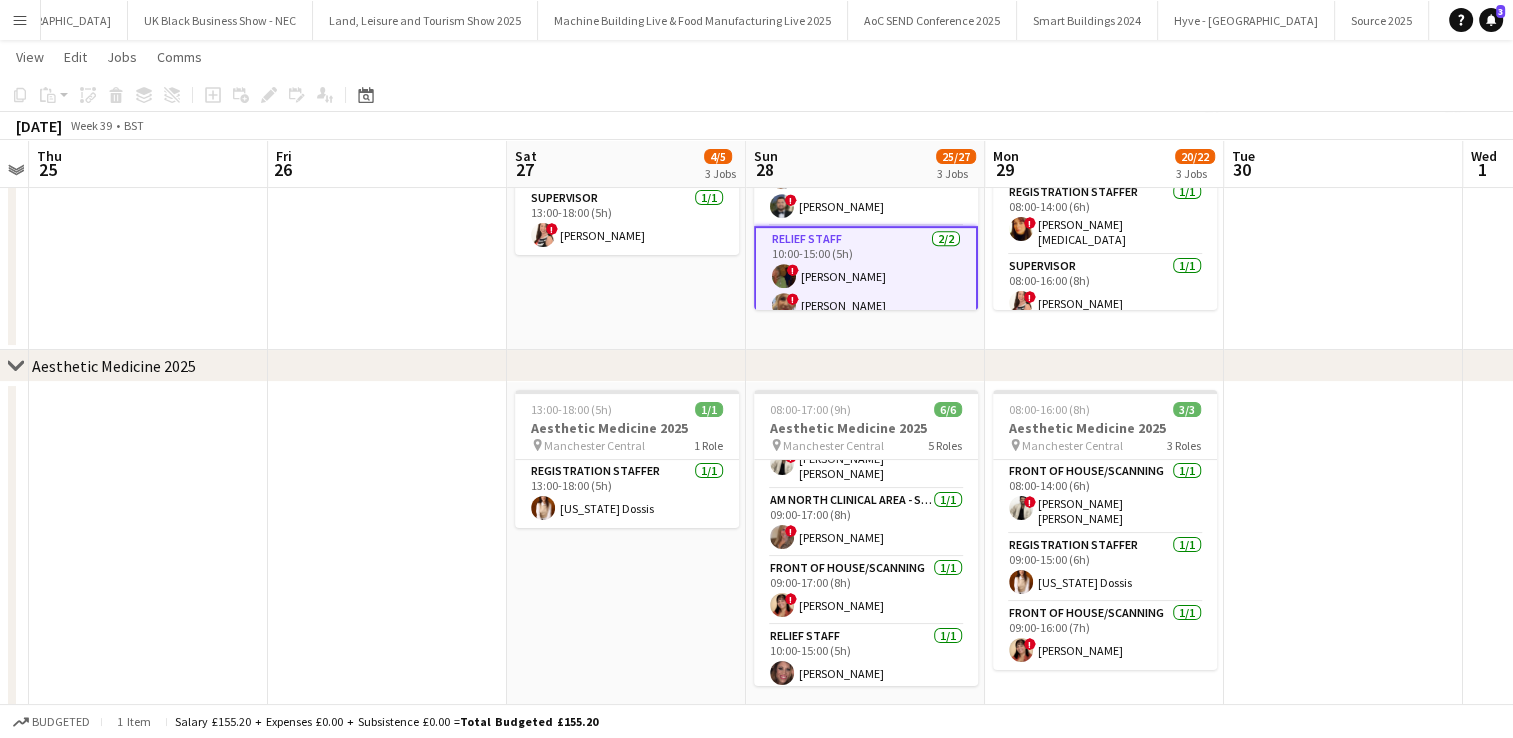 click at bounding box center [784, 305] 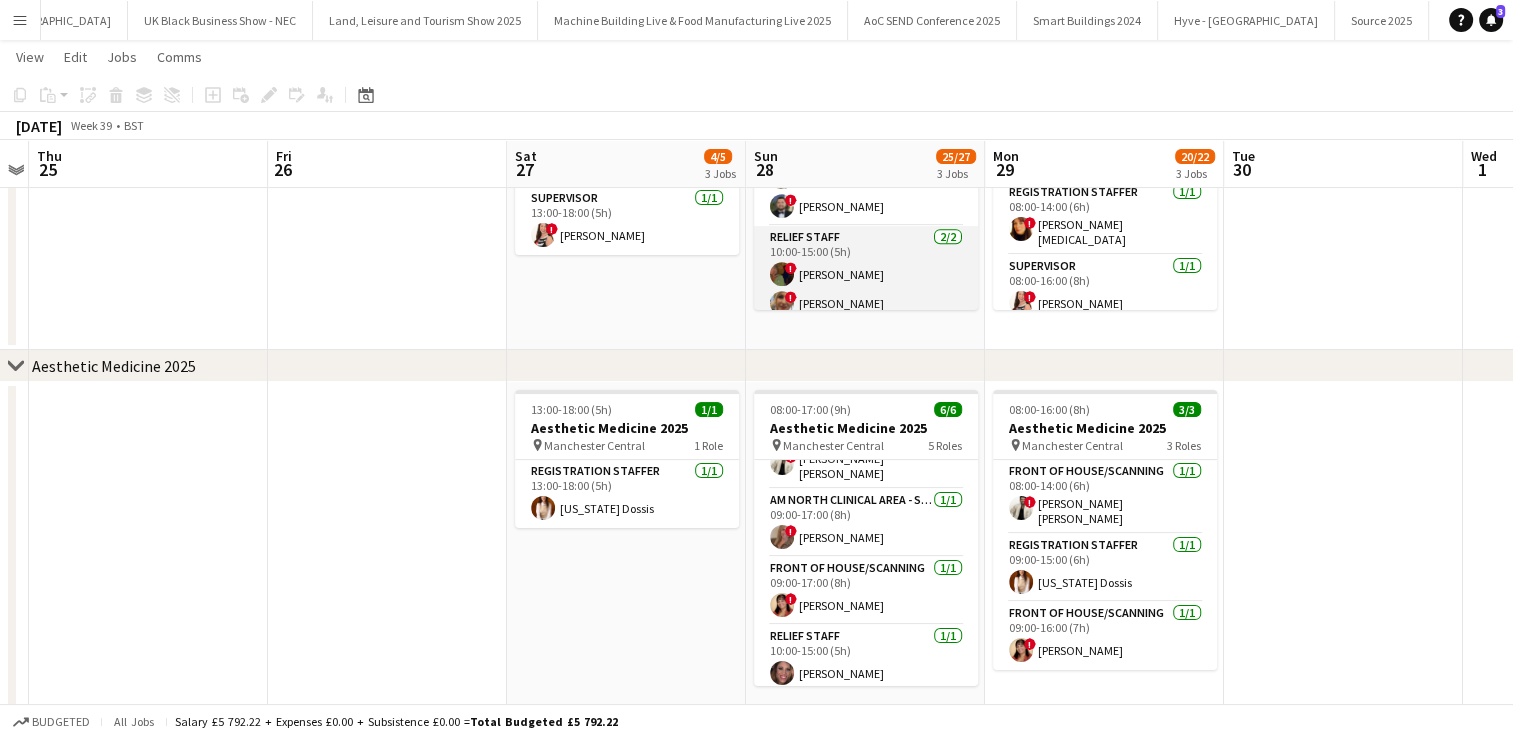 click at bounding box center (782, 303) 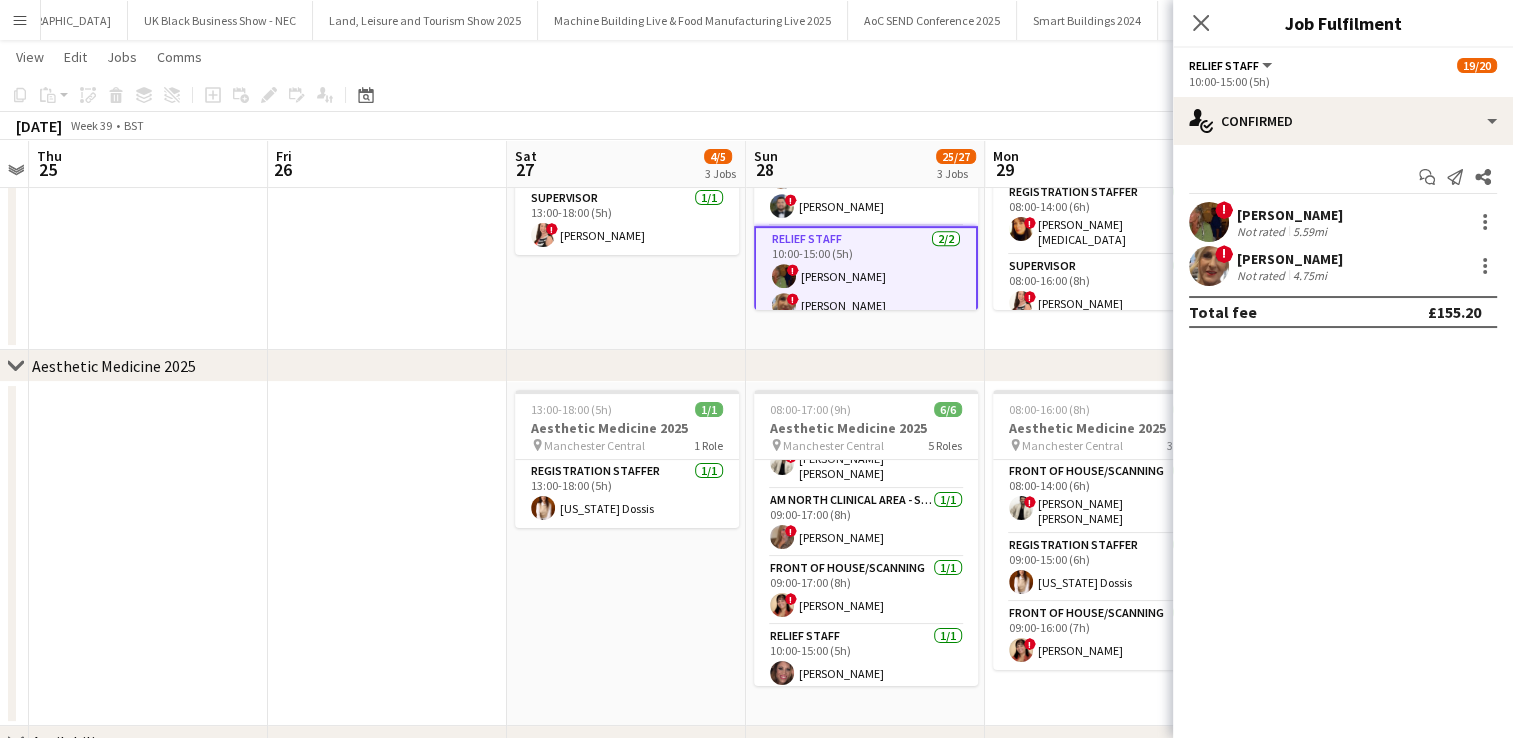 click at bounding box center [1209, 266] 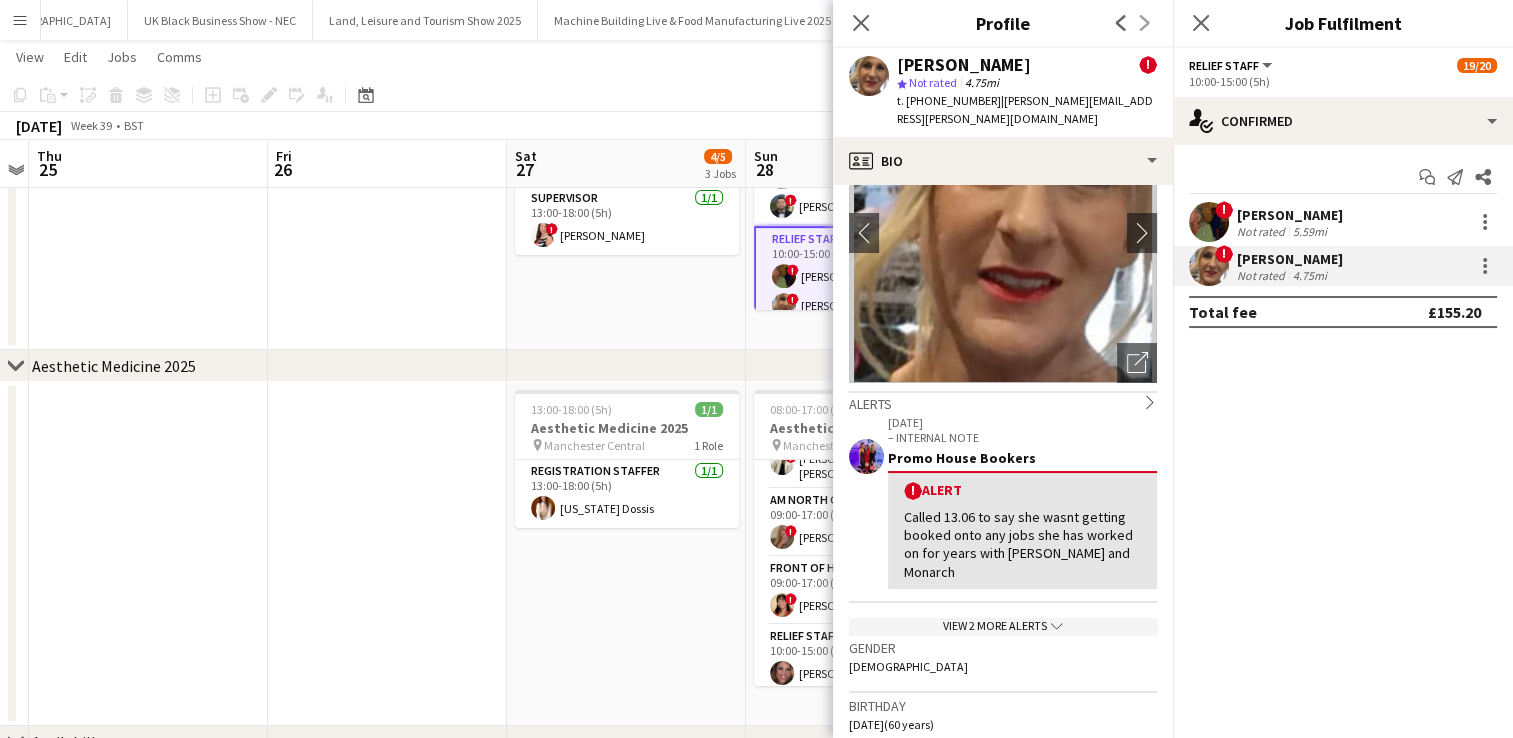 scroll, scrollTop: 120, scrollLeft: 0, axis: vertical 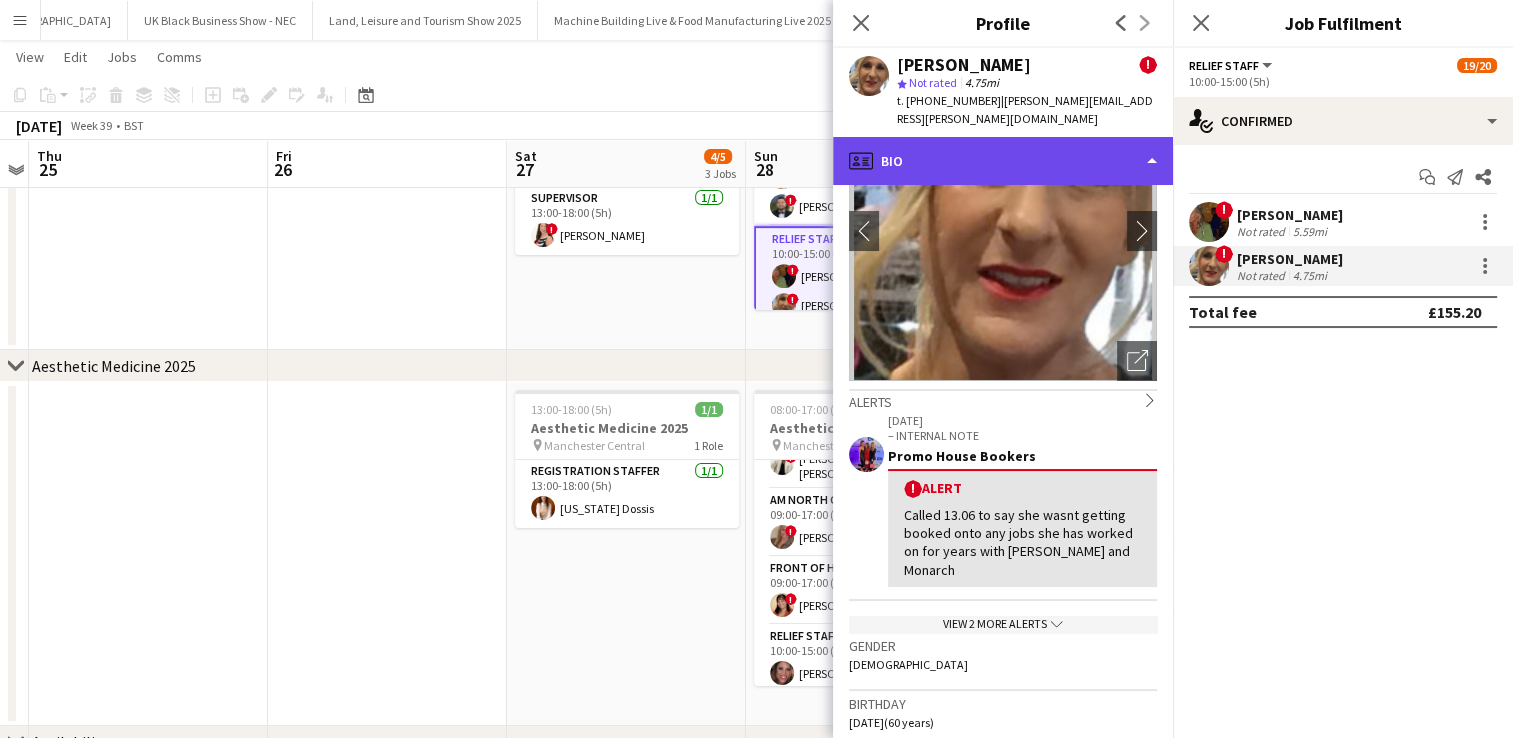 click on "profile
Bio" 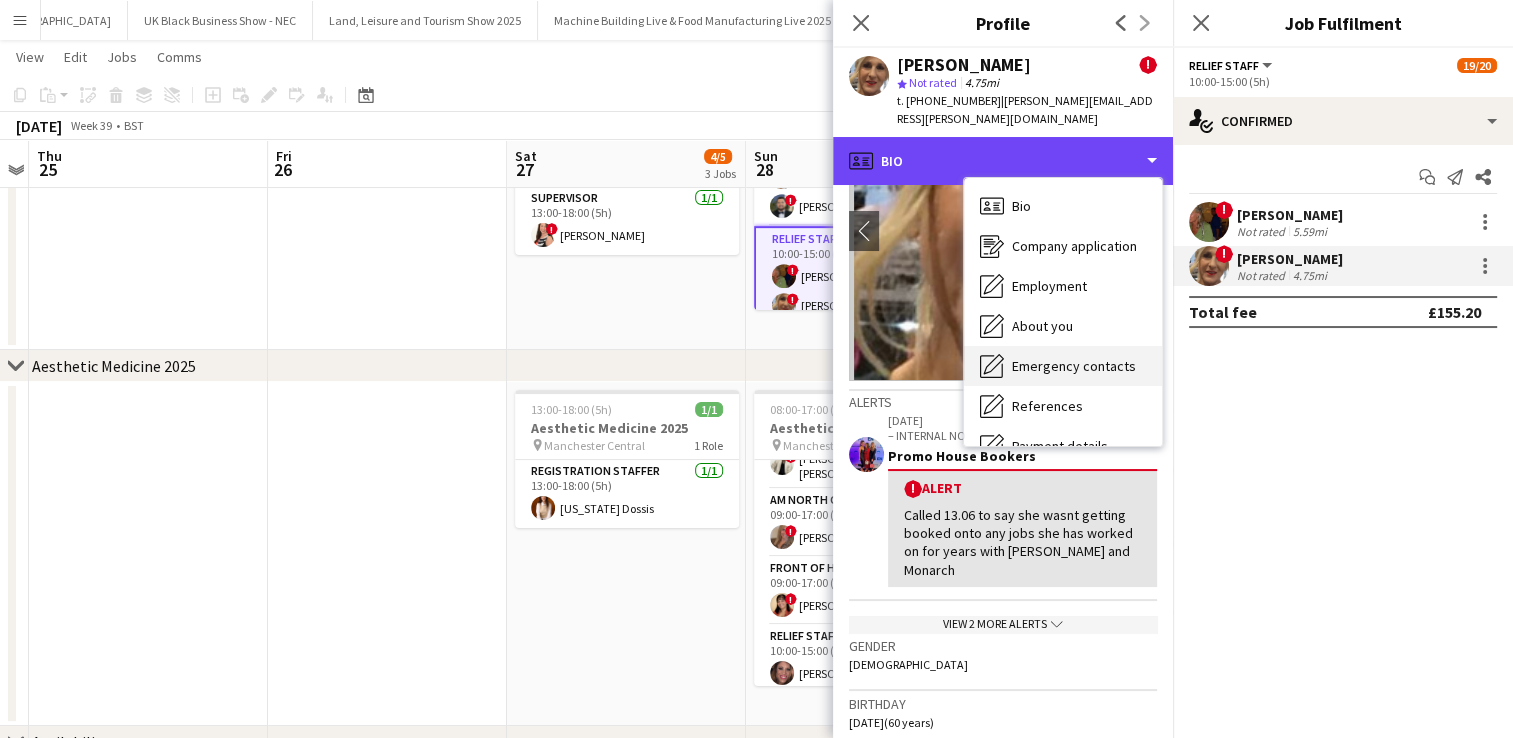 scroll, scrollTop: 228, scrollLeft: 0, axis: vertical 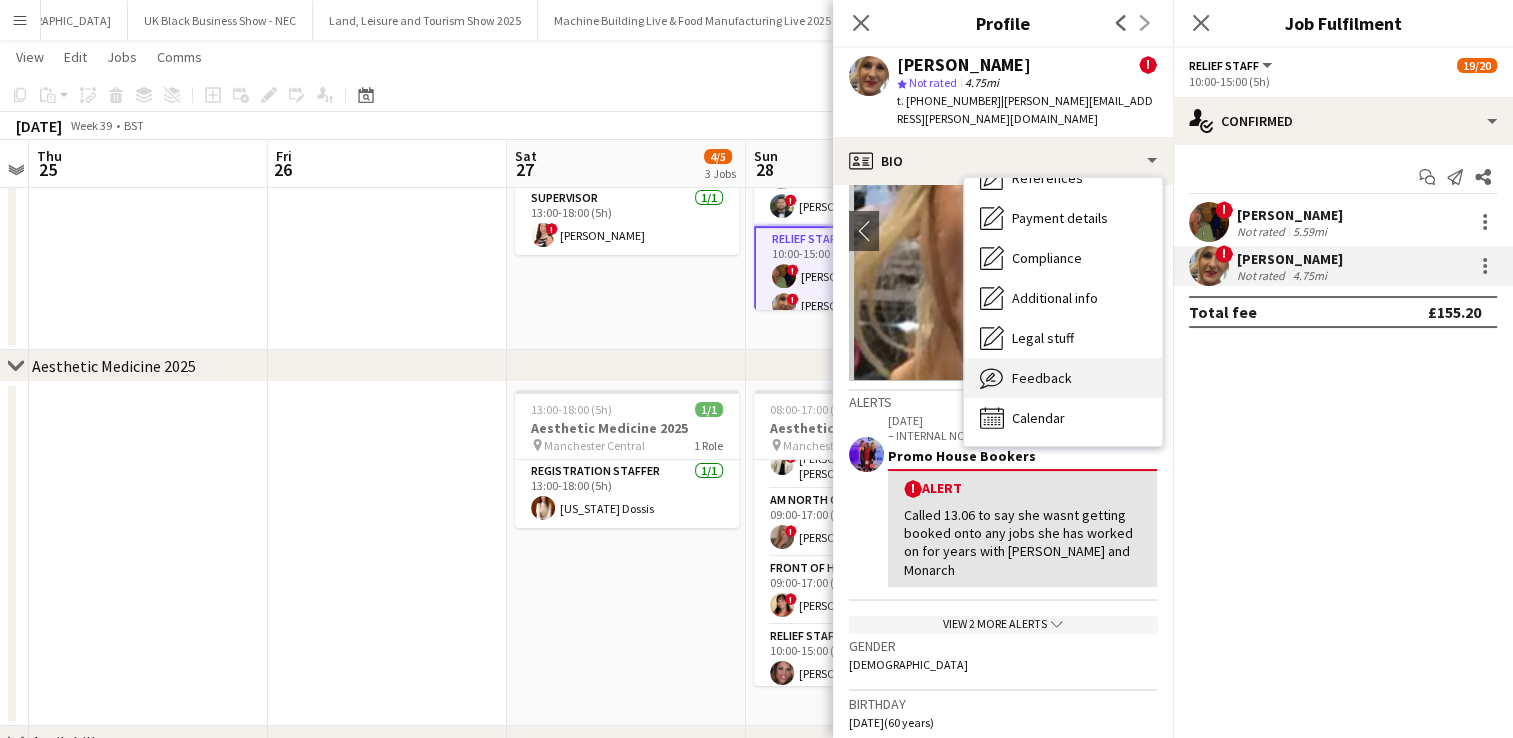 click on "Feedback" at bounding box center (1042, 378) 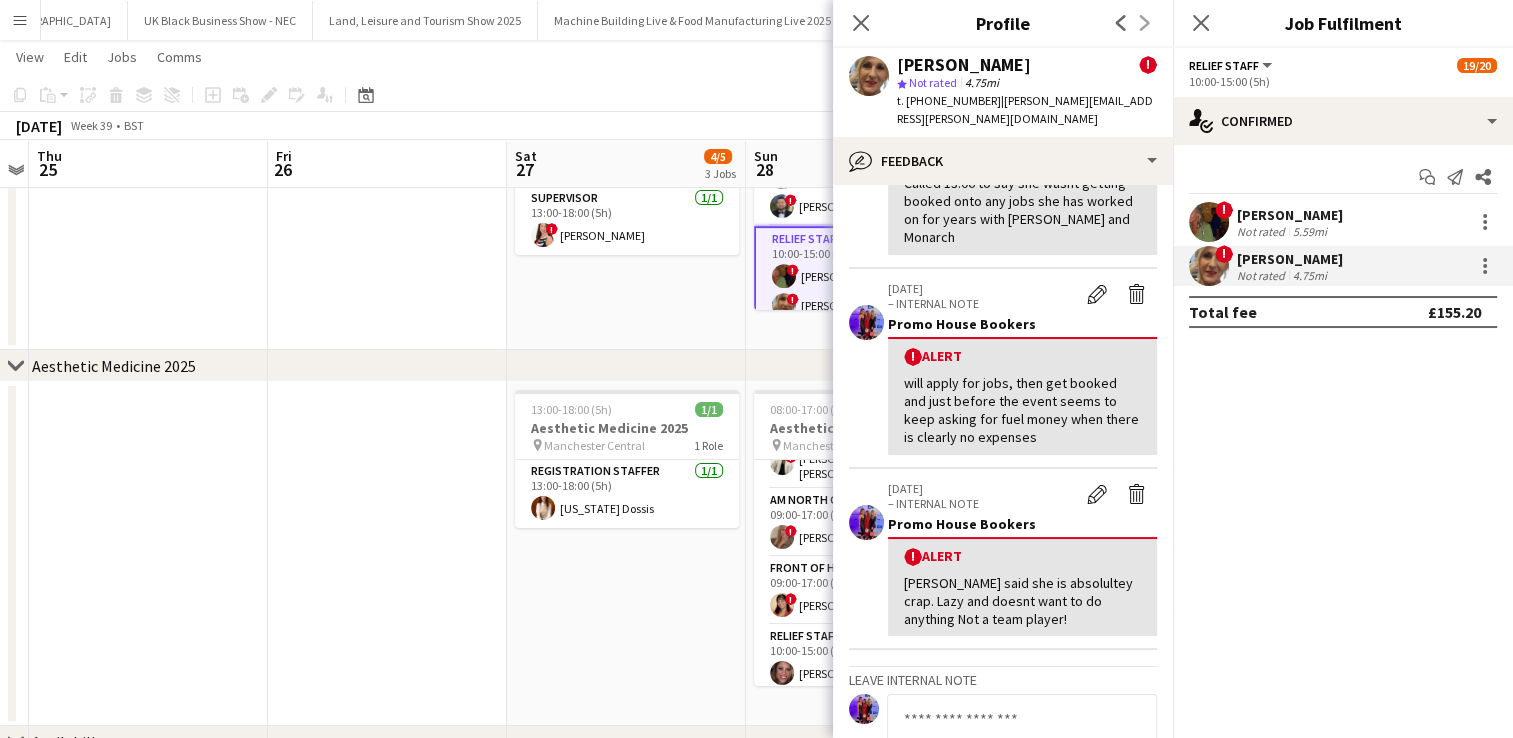 scroll, scrollTop: 207, scrollLeft: 0, axis: vertical 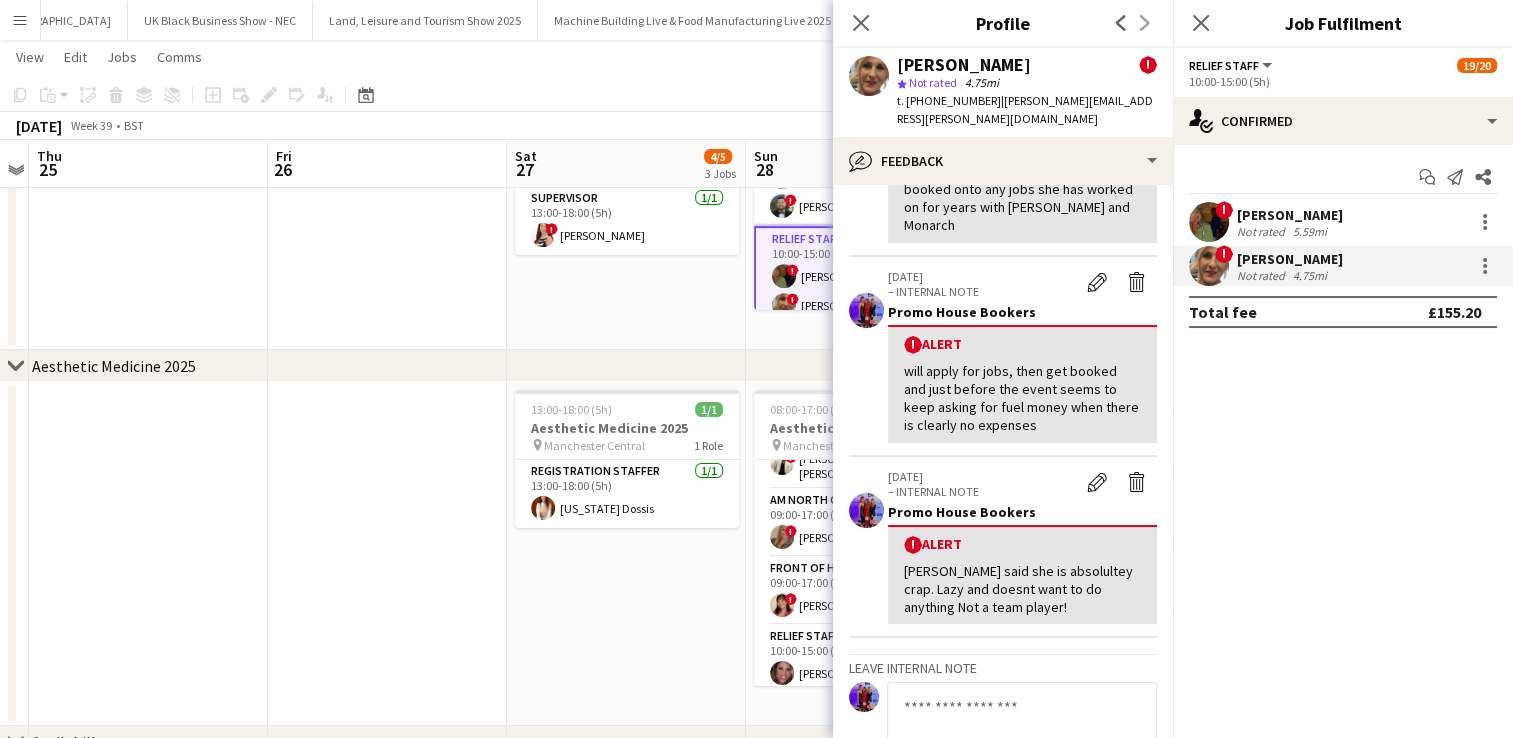 click 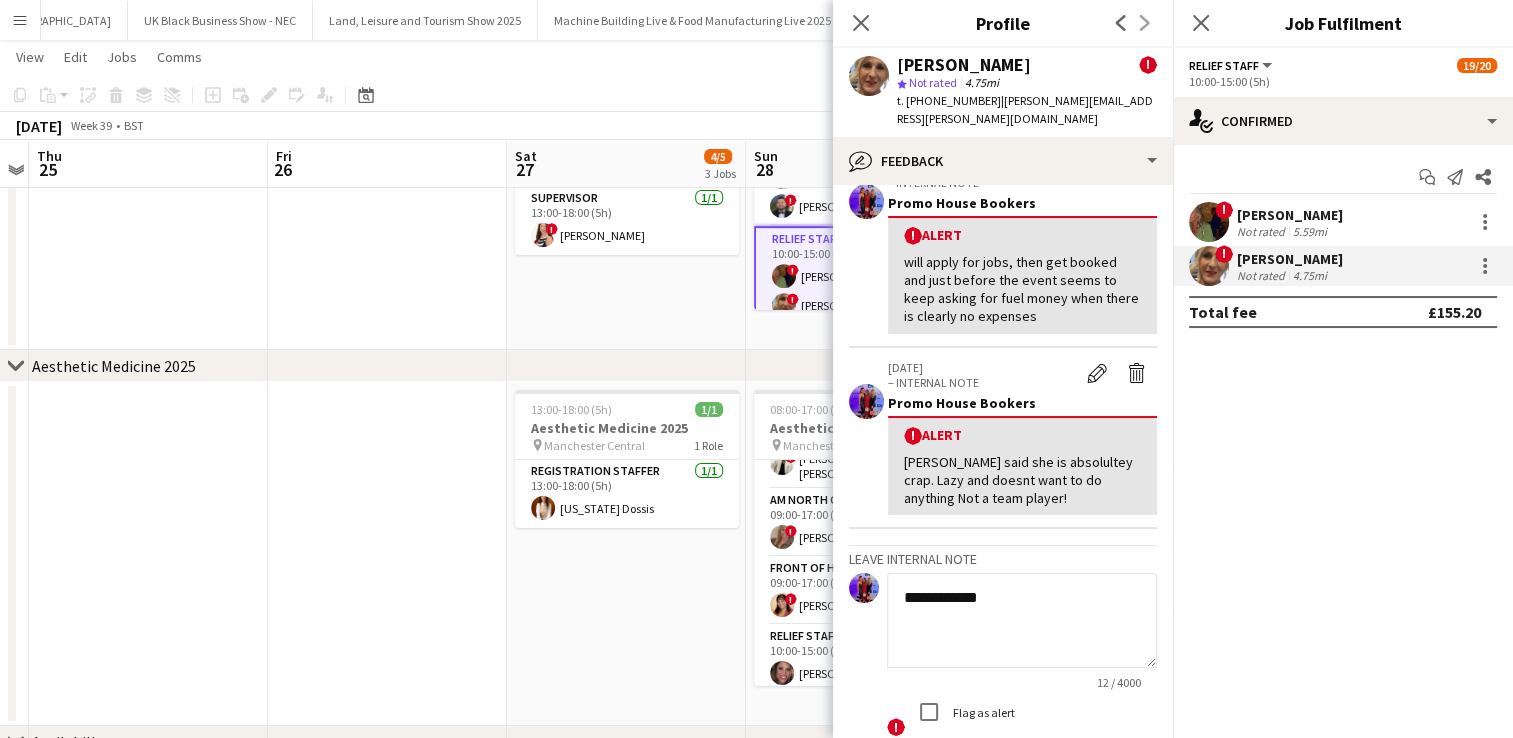 scroll, scrollTop: 319, scrollLeft: 0, axis: vertical 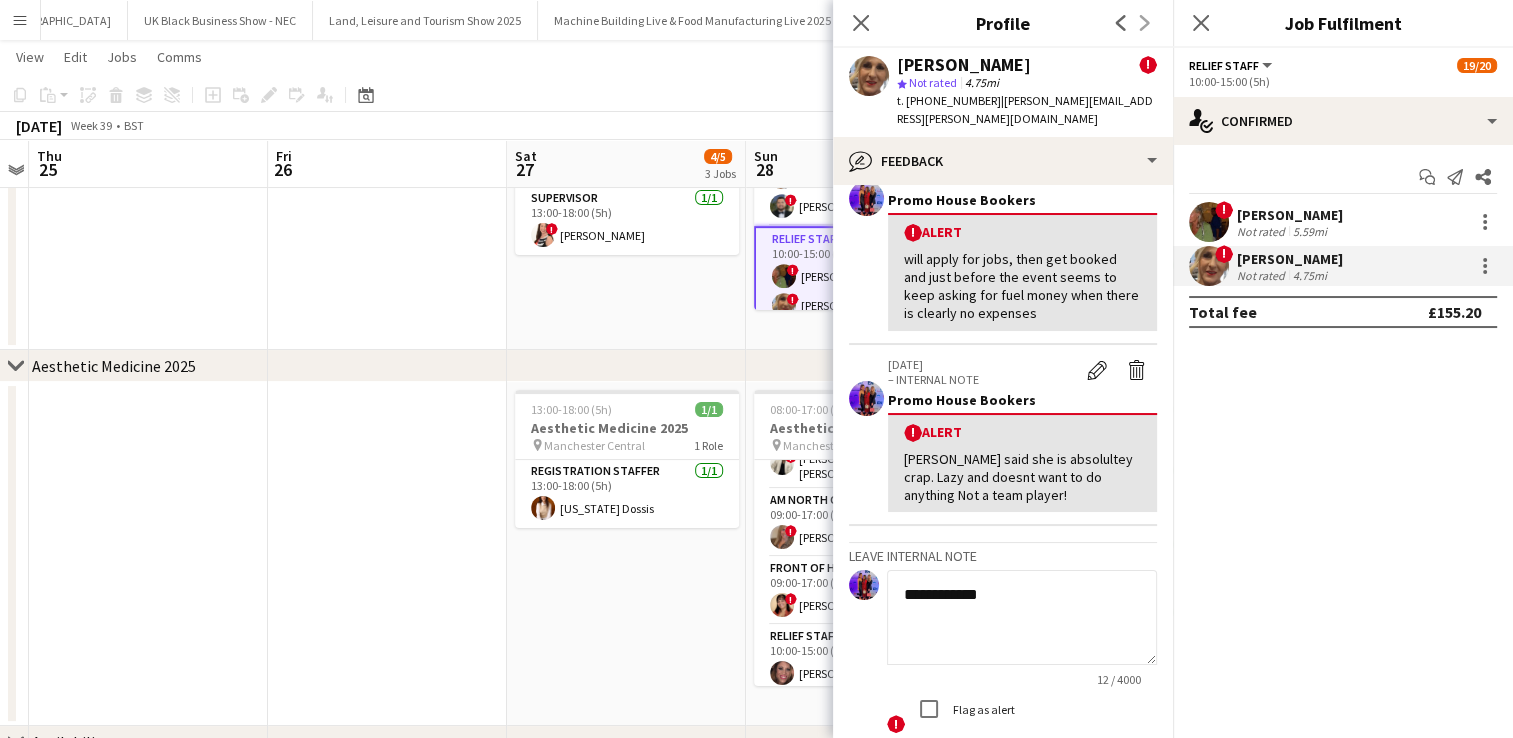 type on "**********" 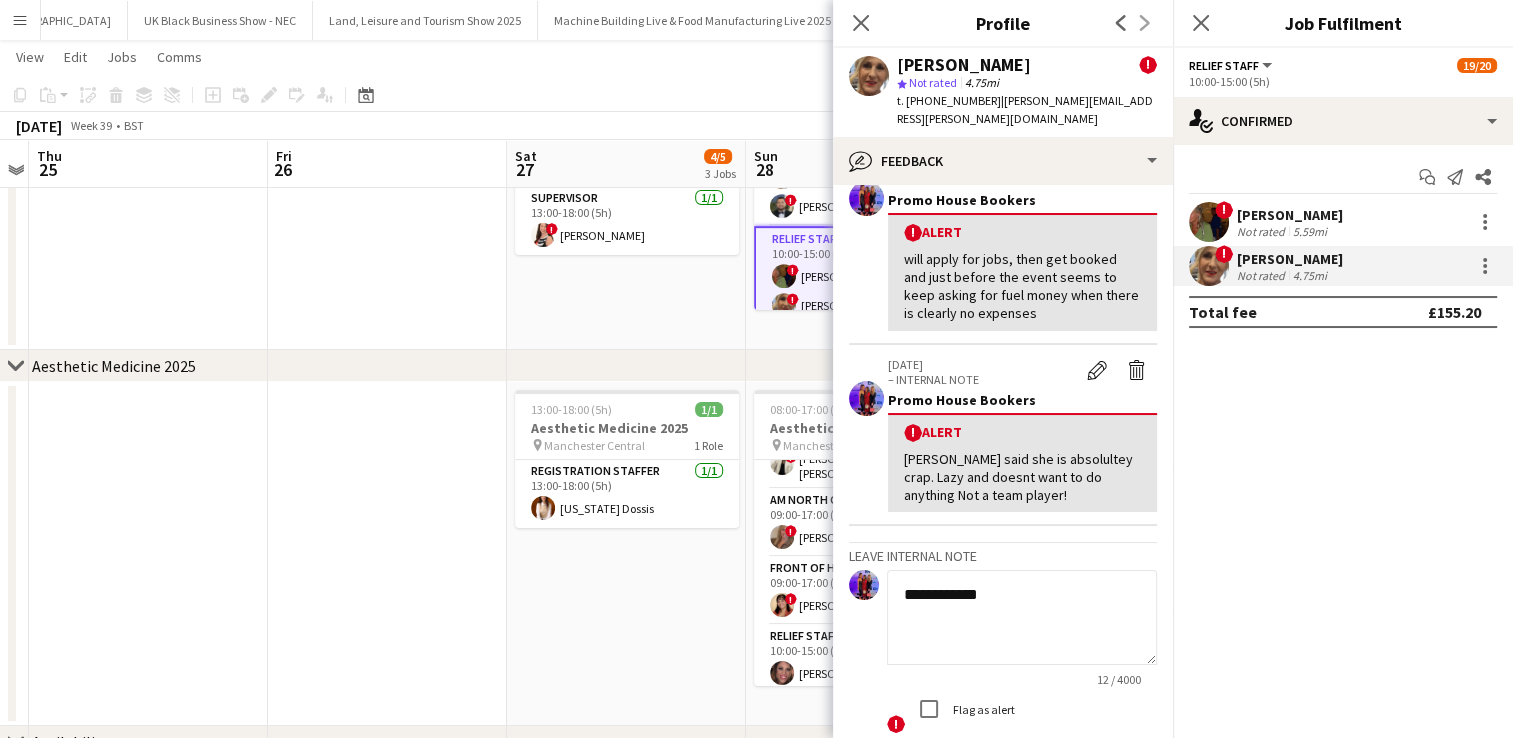click on "Save" 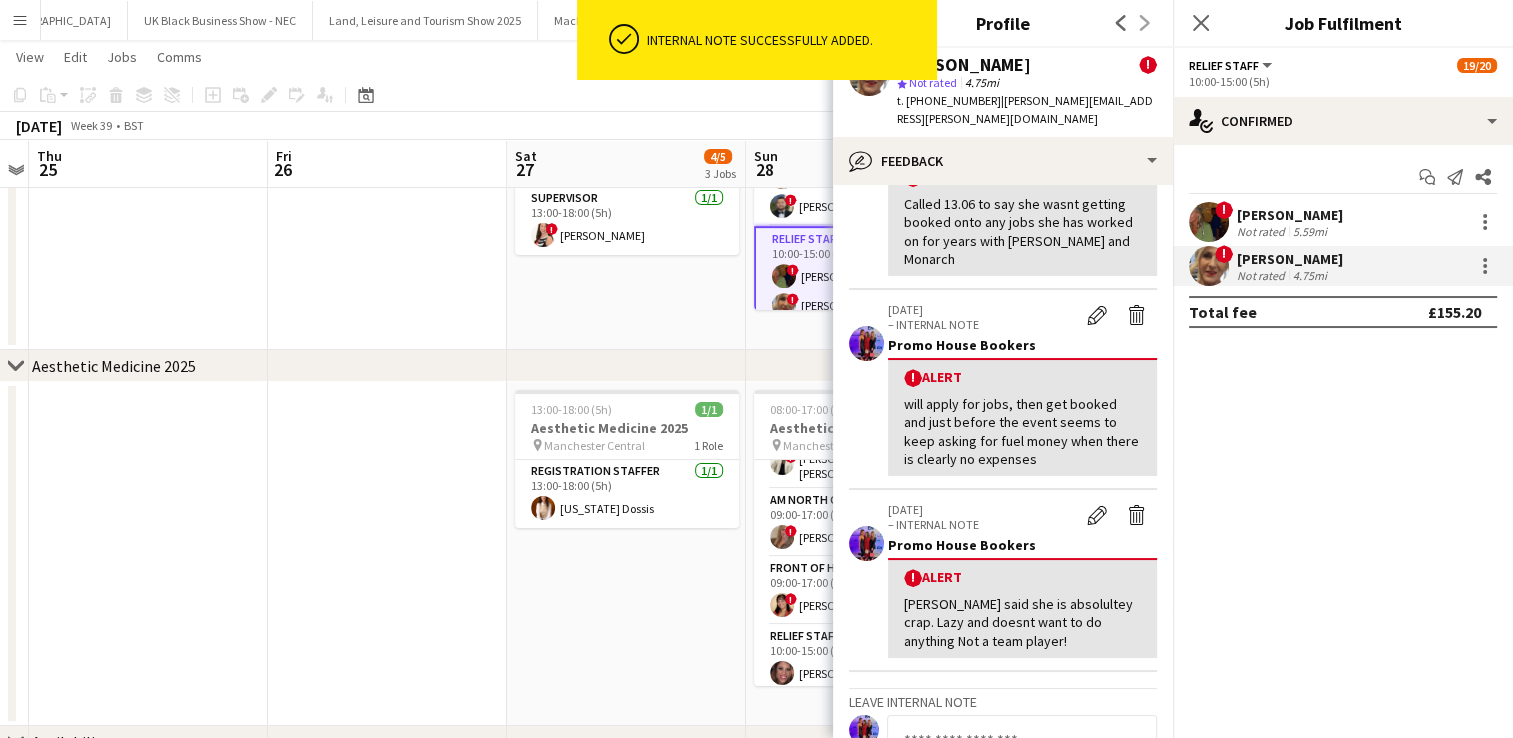 scroll, scrollTop: 463, scrollLeft: 0, axis: vertical 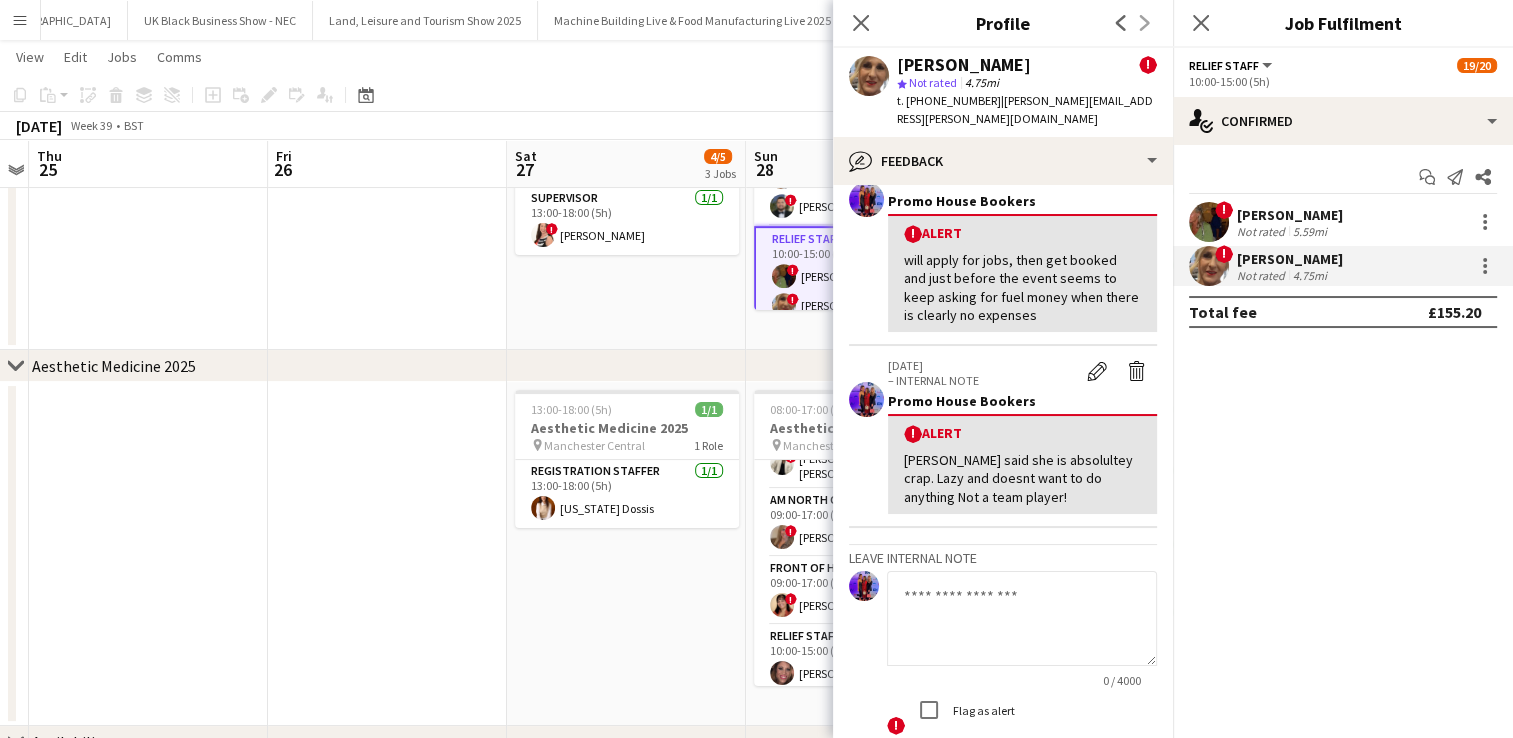 click at bounding box center (387, 554) 